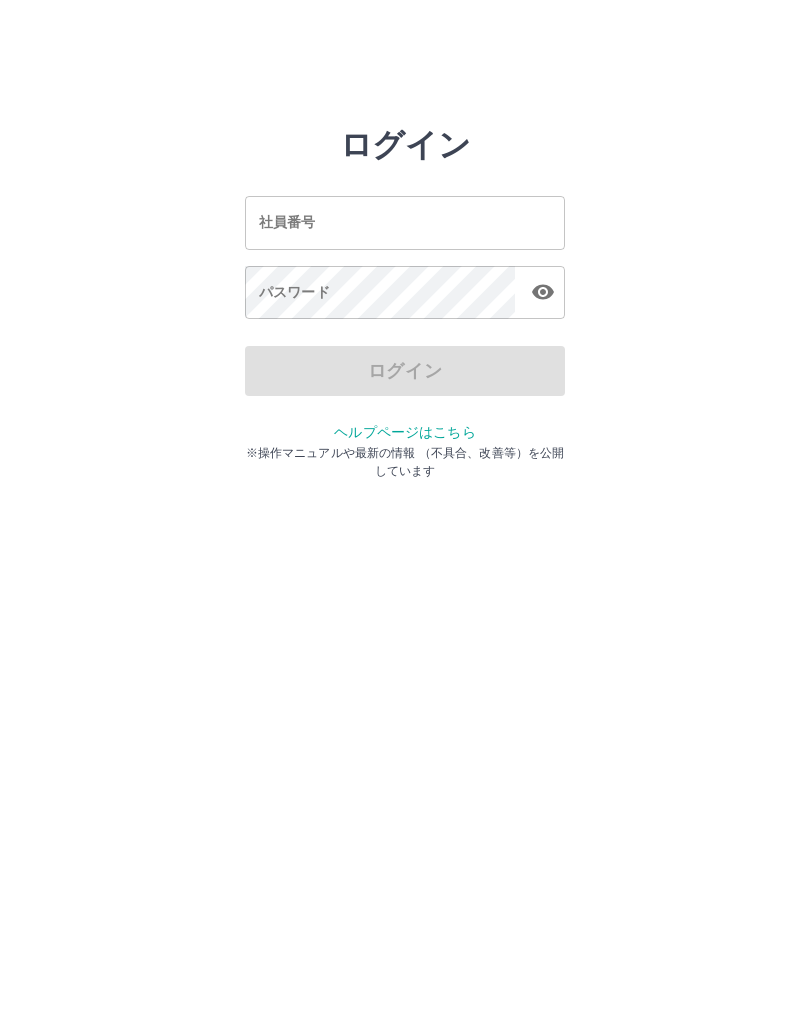 scroll, scrollTop: 0, scrollLeft: 0, axis: both 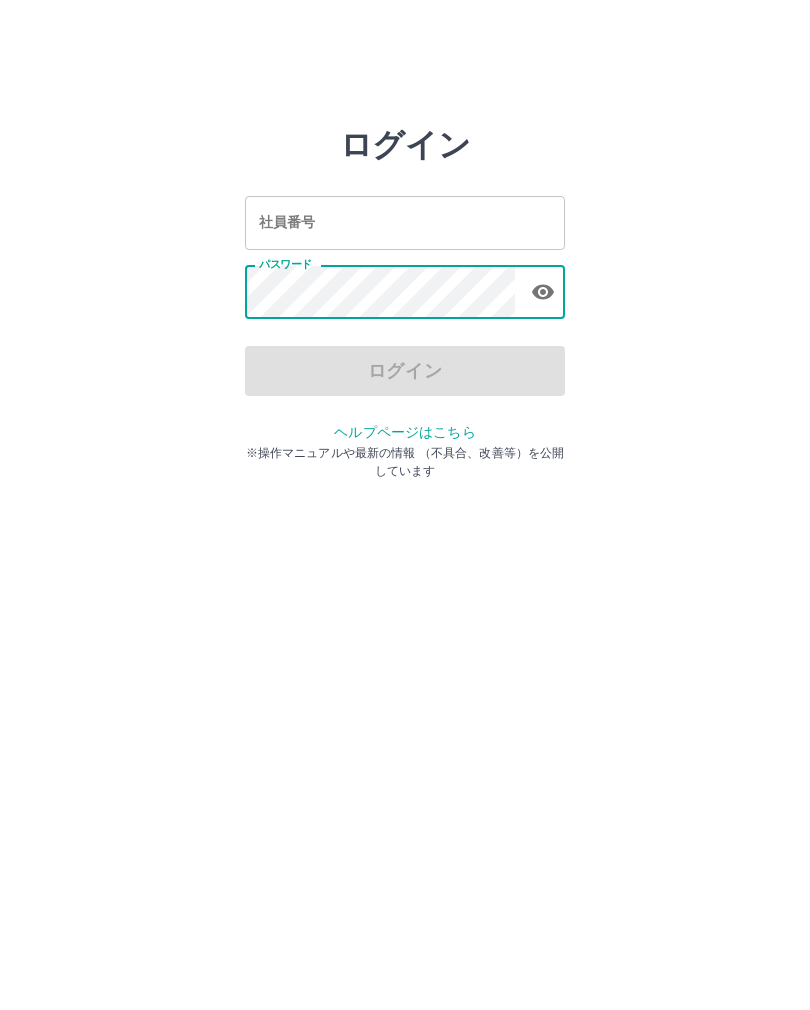click on "社員番号" at bounding box center [405, 222] 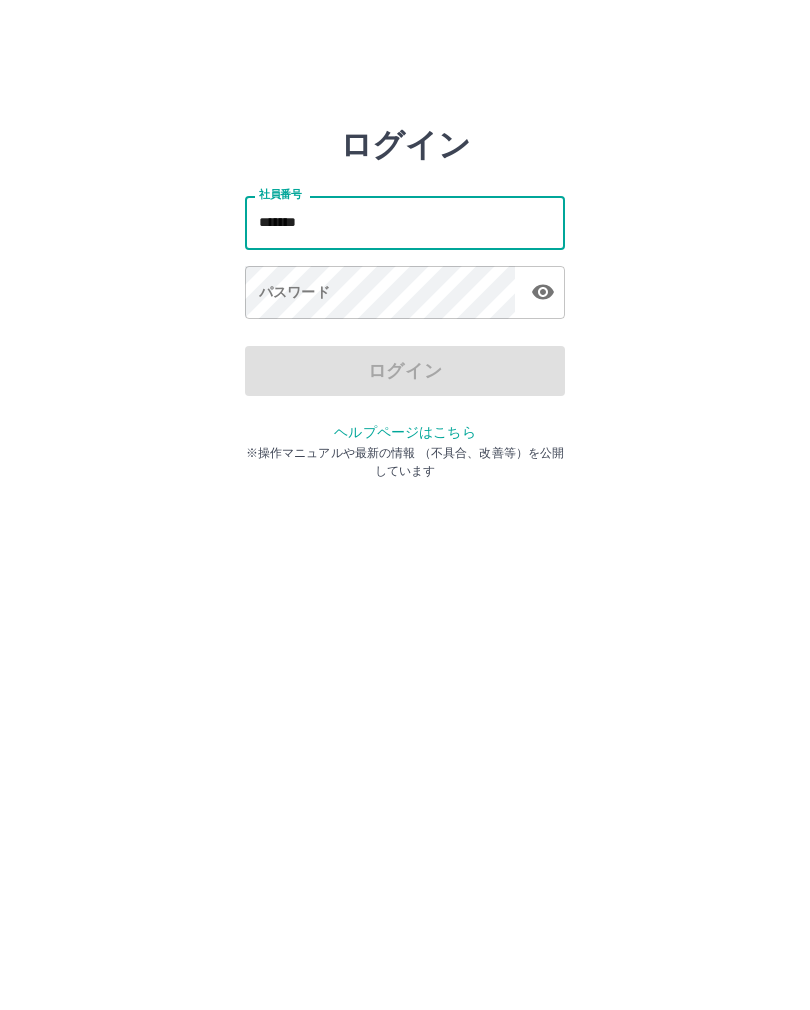 type on "*******" 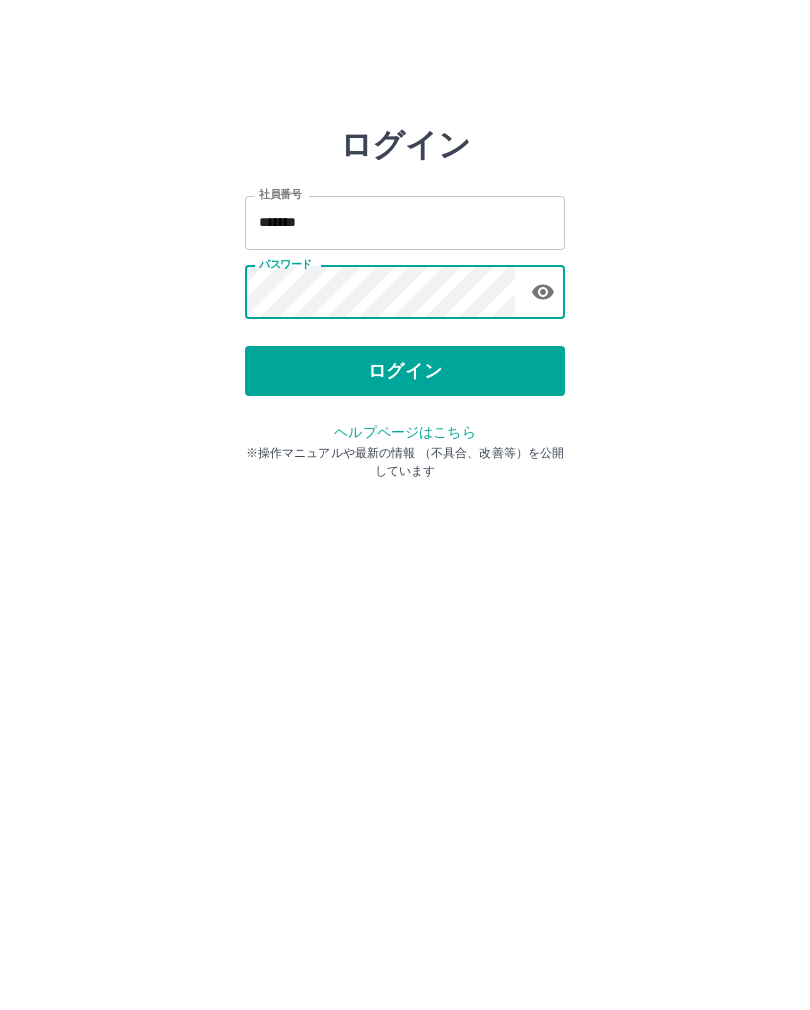 click on "ログイン" at bounding box center [405, 371] 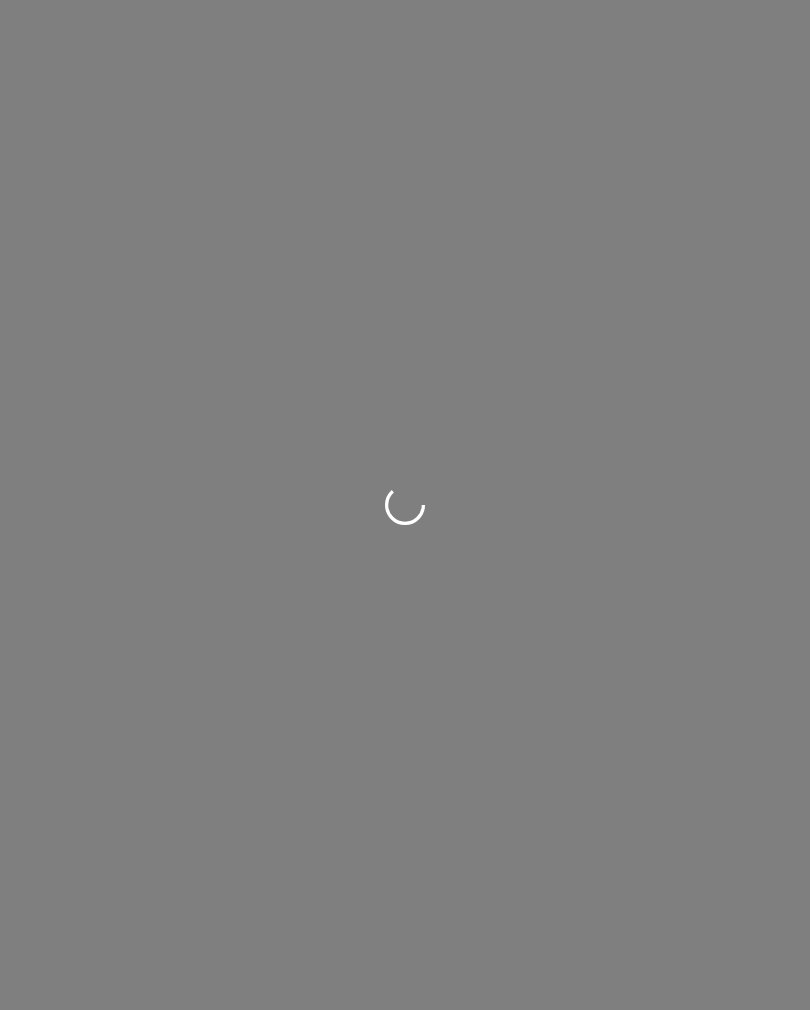 scroll, scrollTop: 0, scrollLeft: 0, axis: both 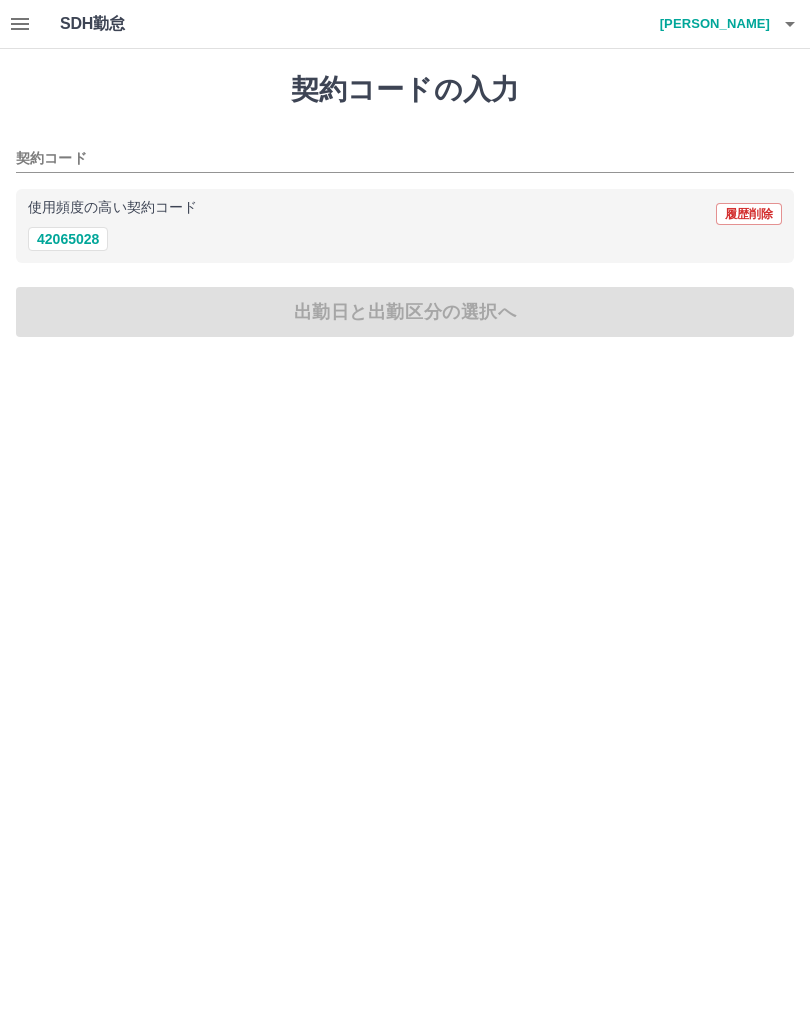 click on "42065028" at bounding box center [68, 239] 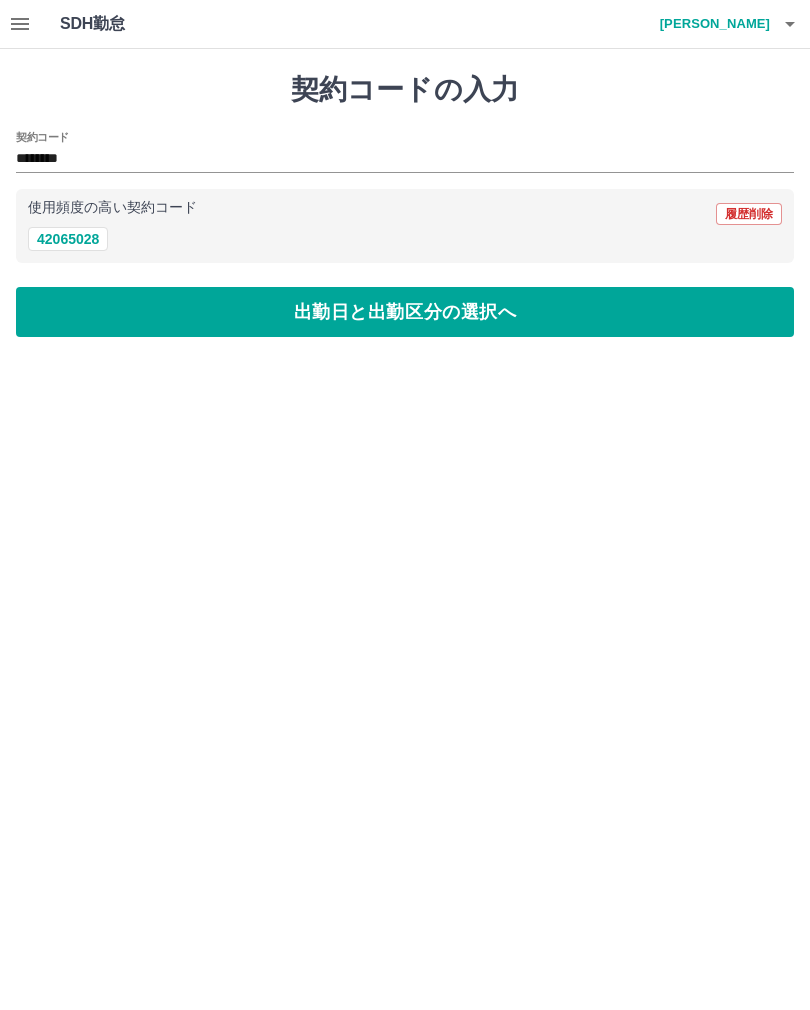 click on "出勤日と出勤区分の選択へ" at bounding box center (405, 312) 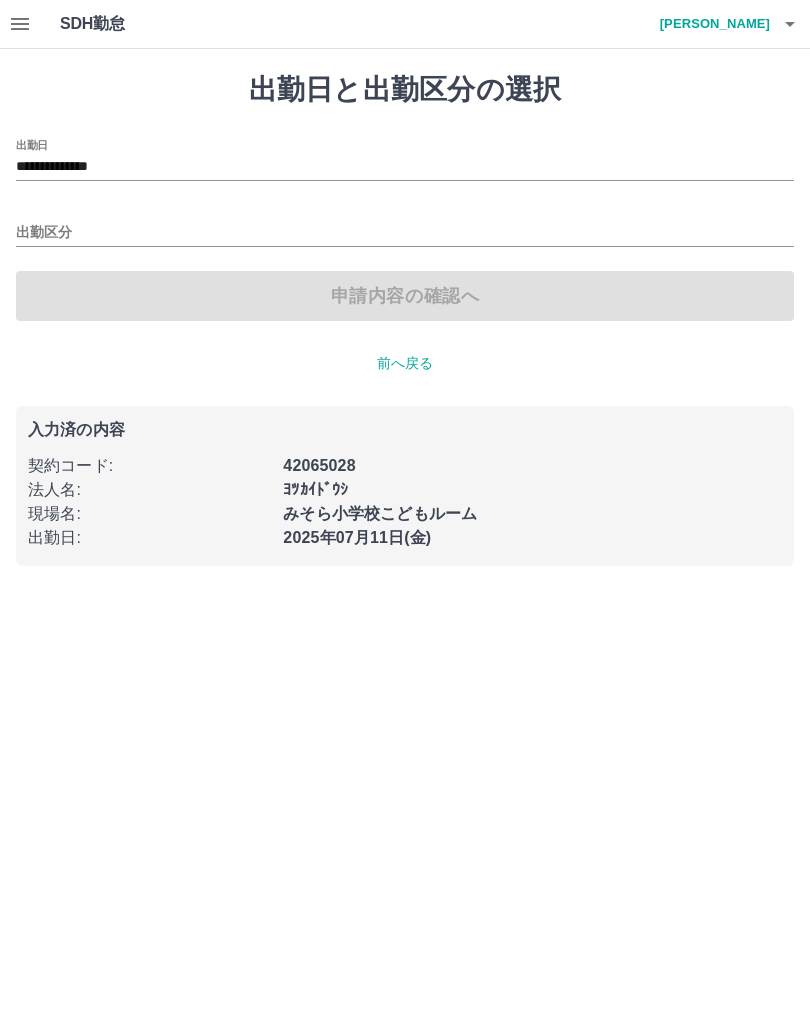 click on "出勤区分" at bounding box center (405, 233) 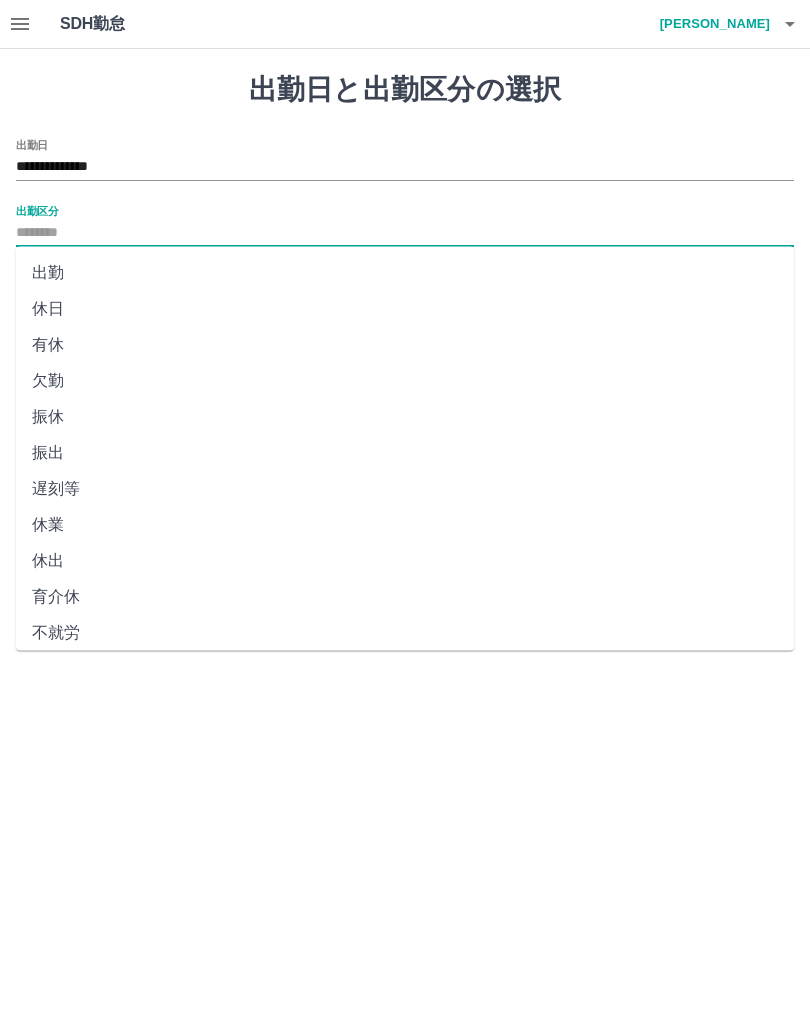 click on "出勤" at bounding box center (405, 273) 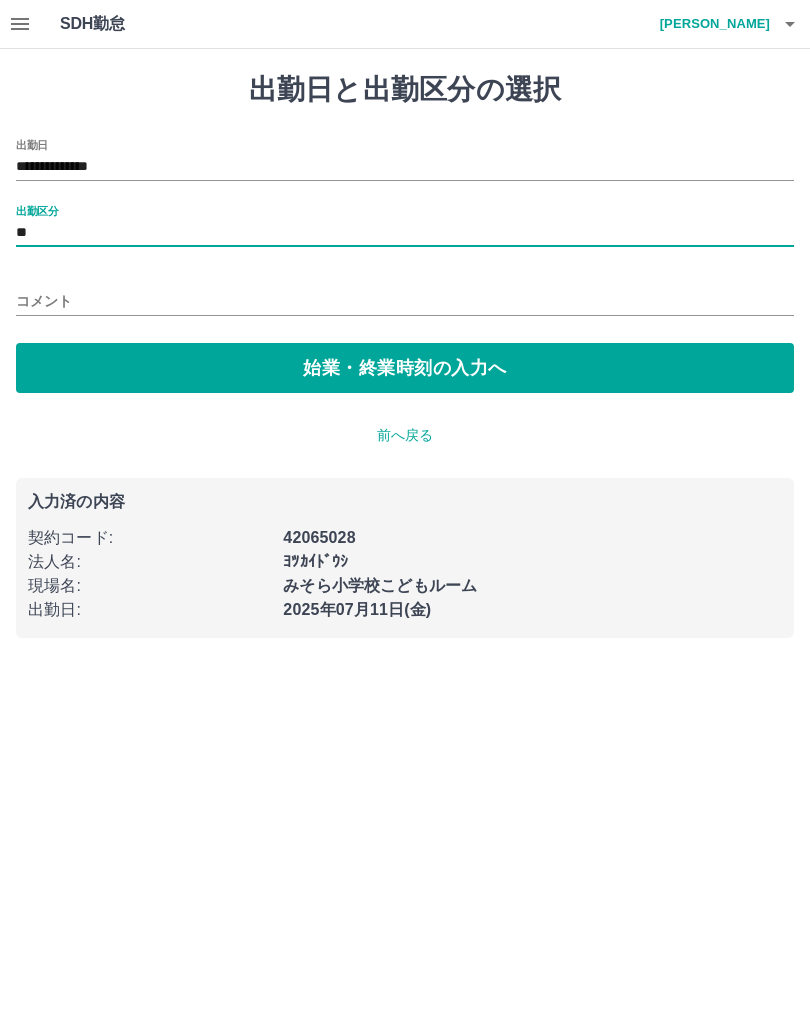 click on "始業・終業時刻の入力へ" at bounding box center [405, 368] 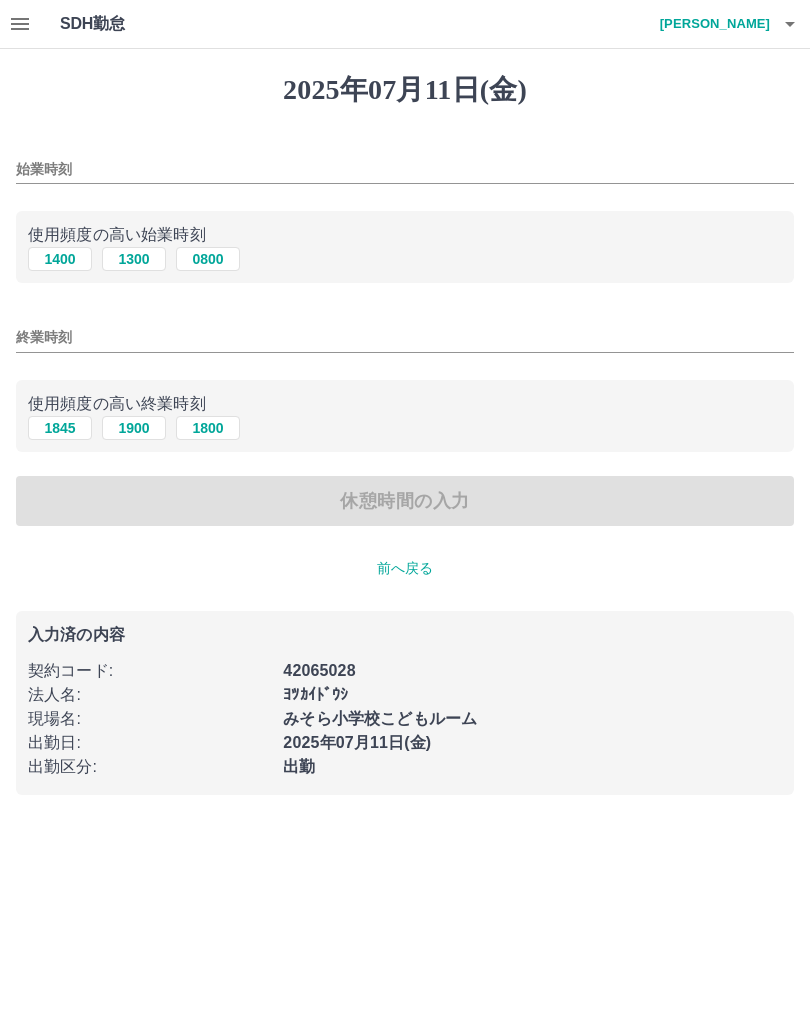 click on "1400" at bounding box center [60, 259] 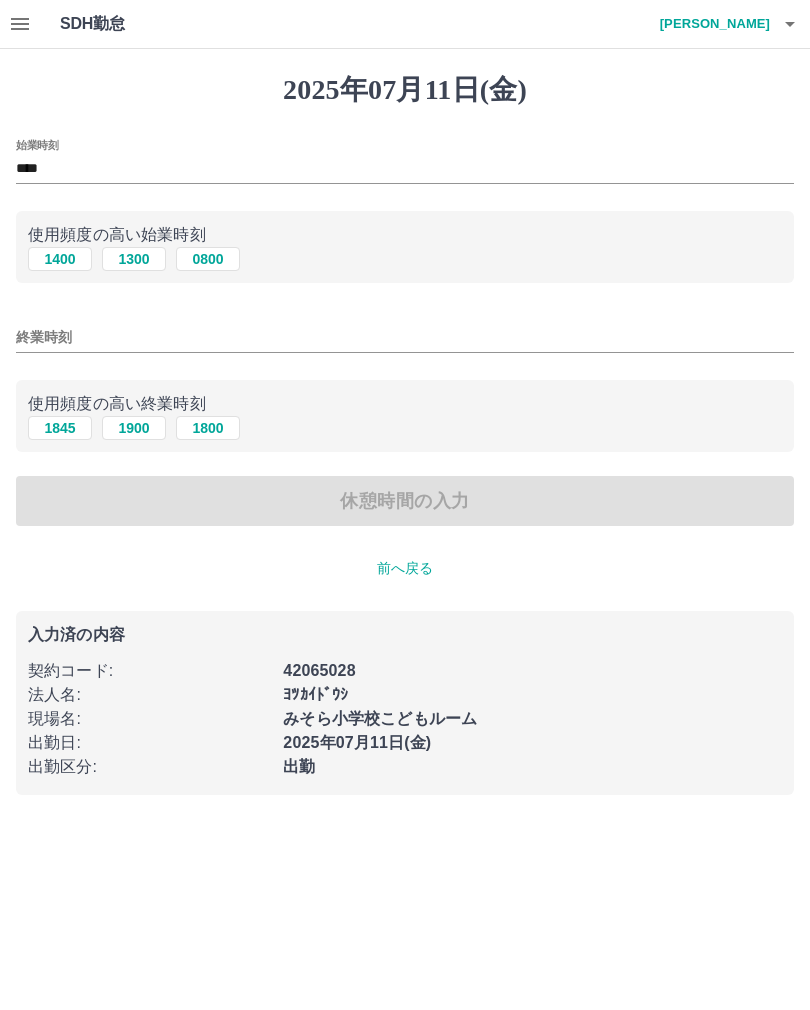 click on "1900" at bounding box center [134, 428] 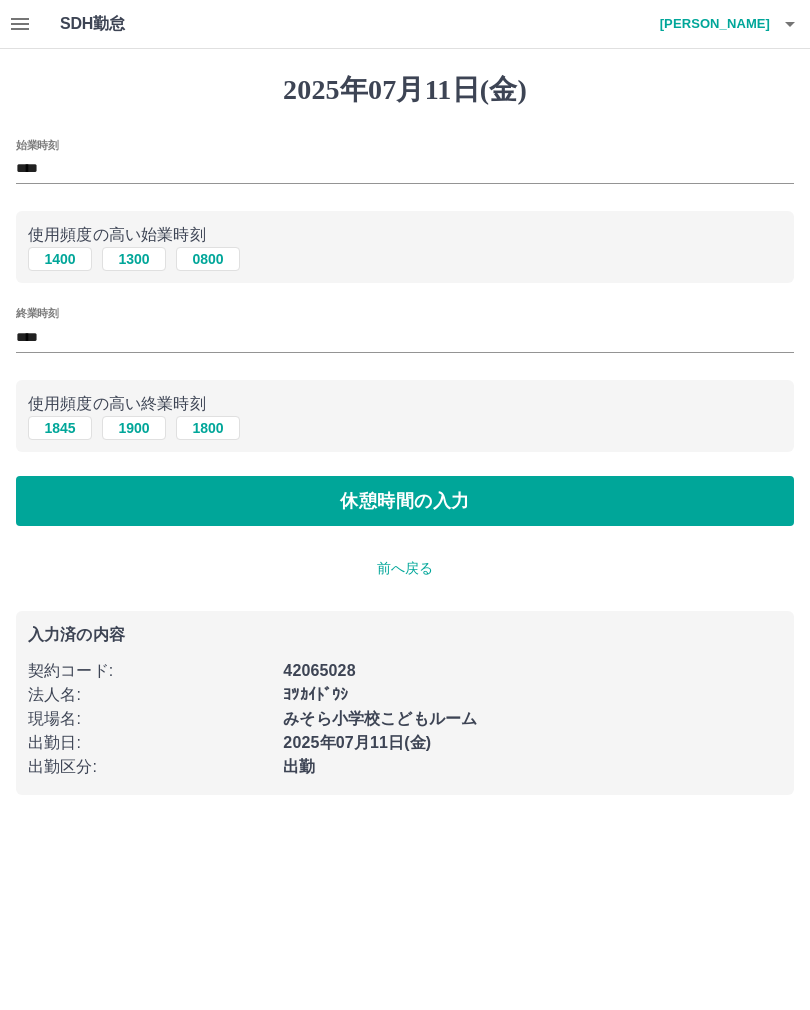 click on "休憩時間の入力" at bounding box center [405, 501] 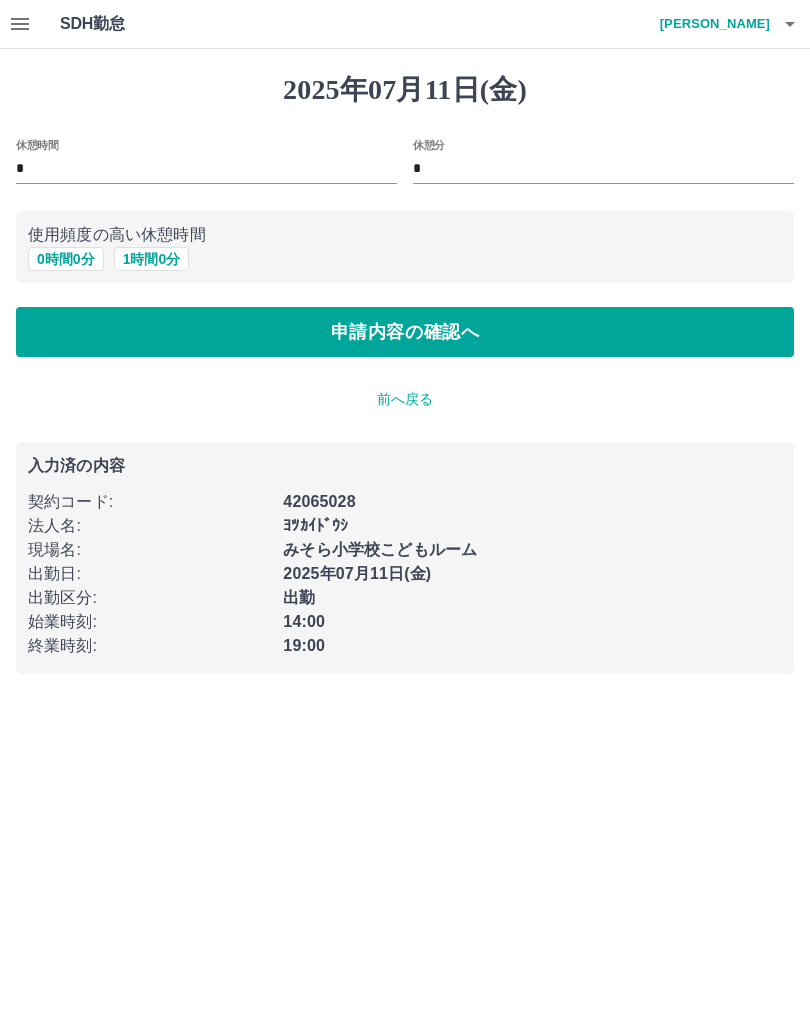 click on "申請内容の確認へ" at bounding box center [405, 332] 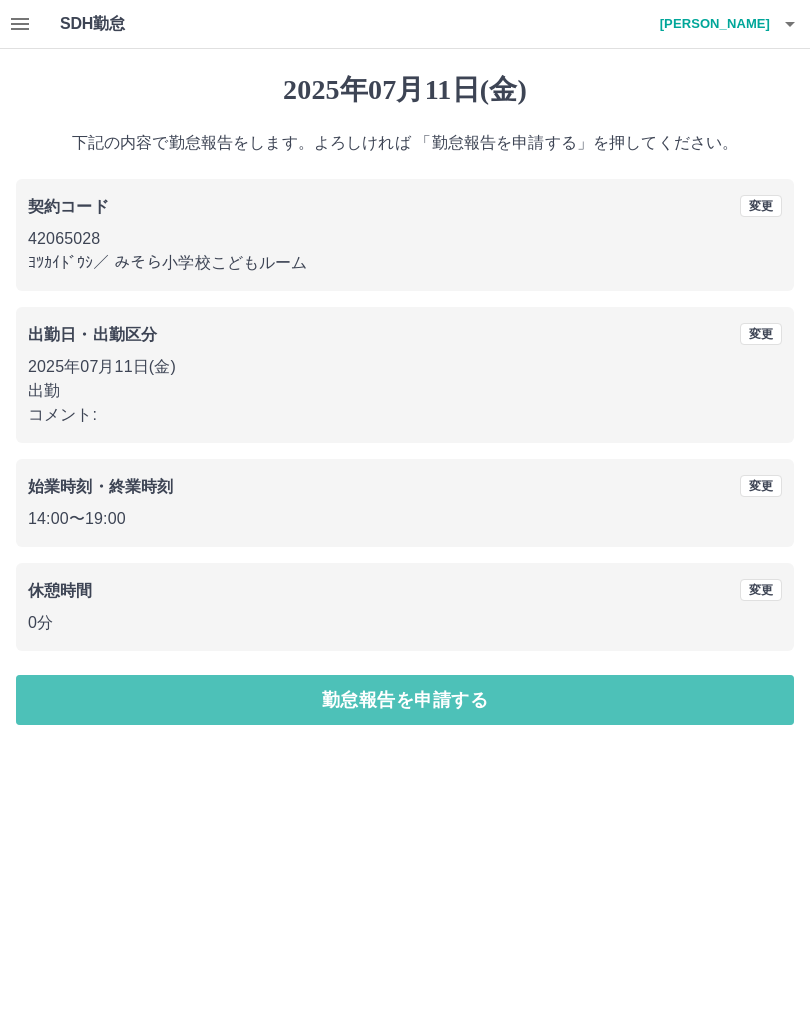 click on "勤怠報告を申請する" at bounding box center [405, 700] 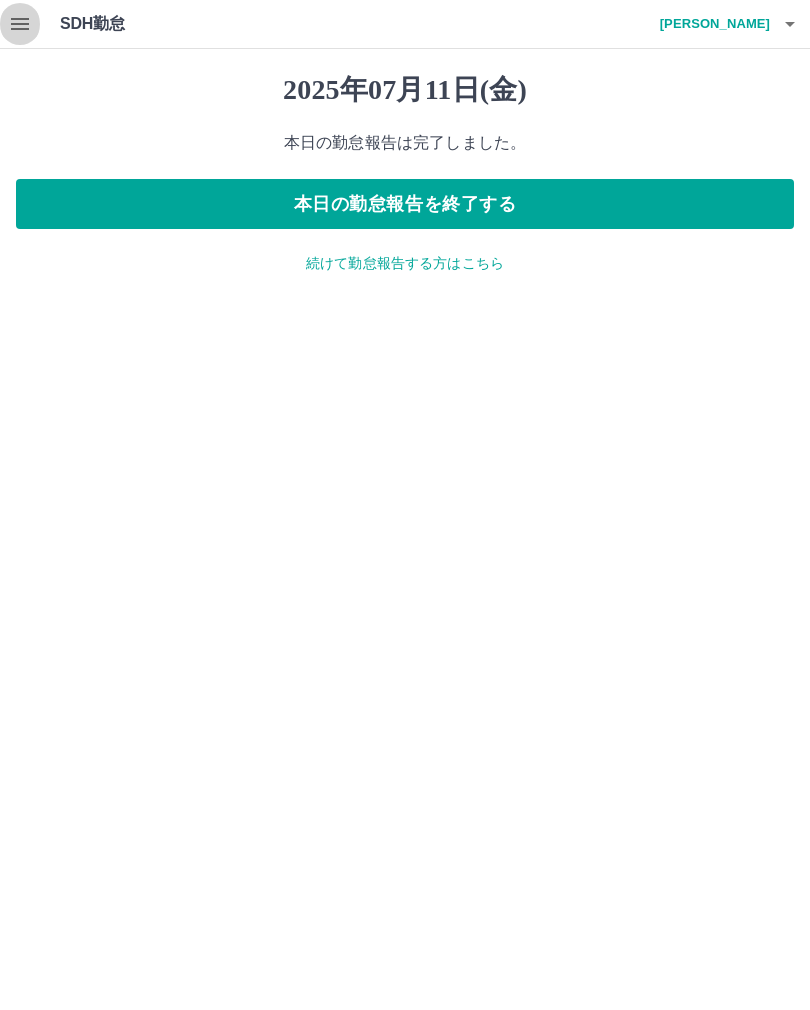 click at bounding box center (20, 24) 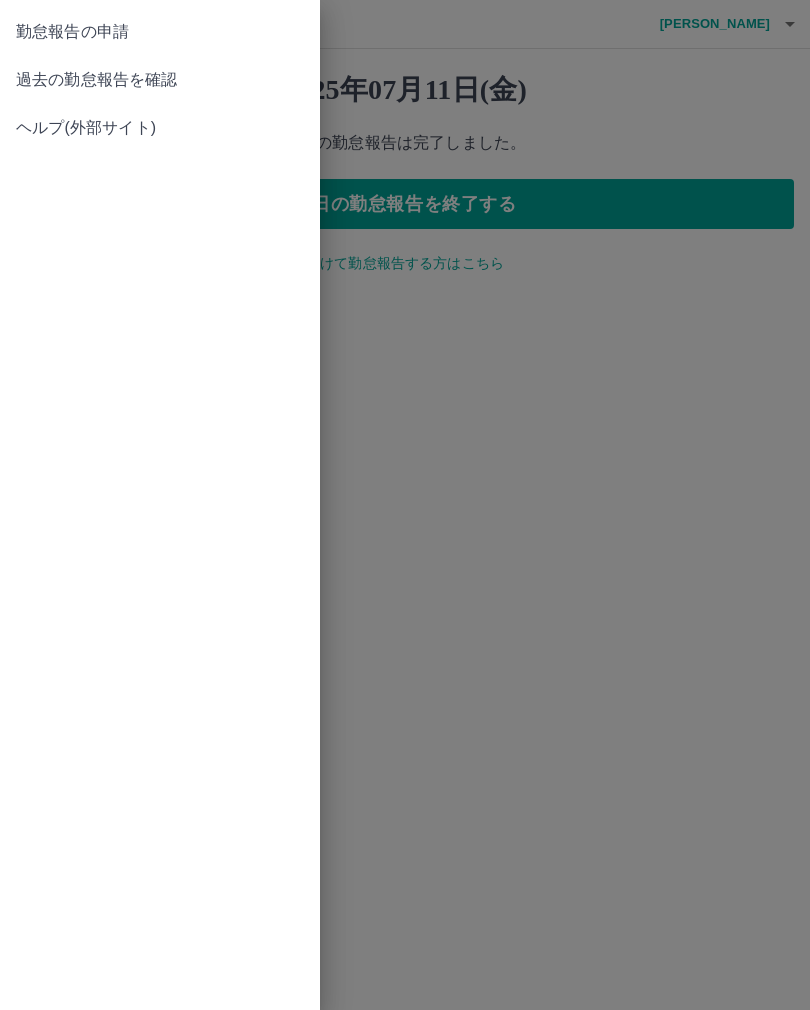 click on "勤怠報告の申請" at bounding box center (160, 32) 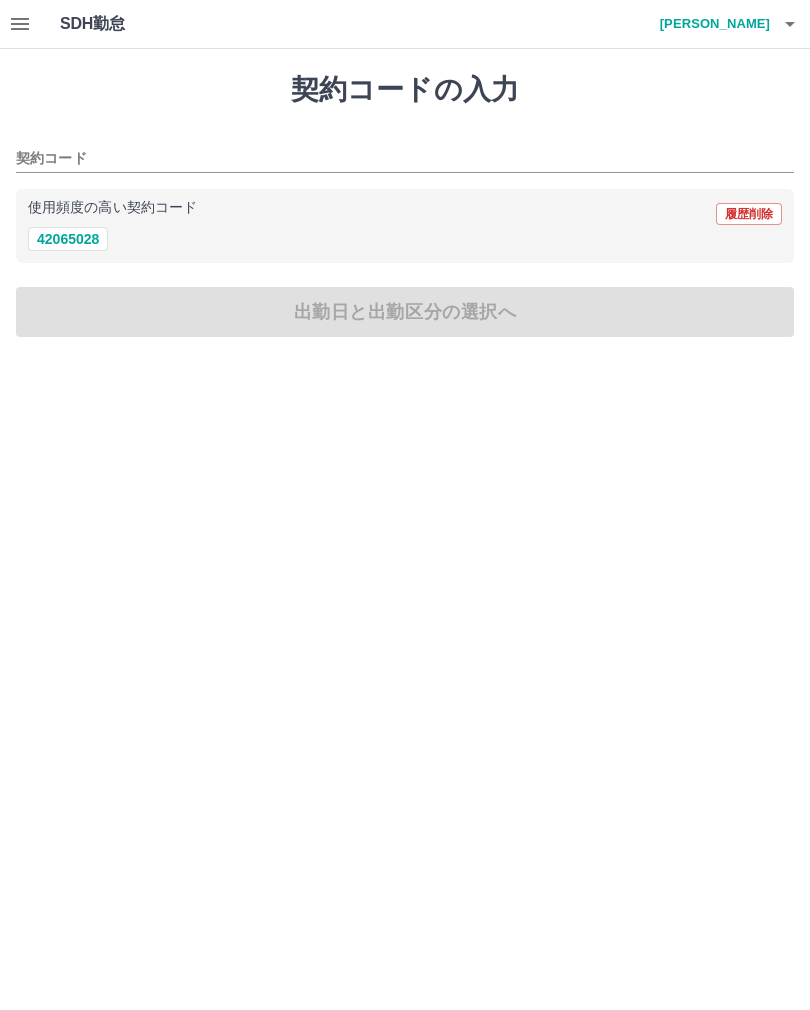 click on "42065028" at bounding box center (68, 239) 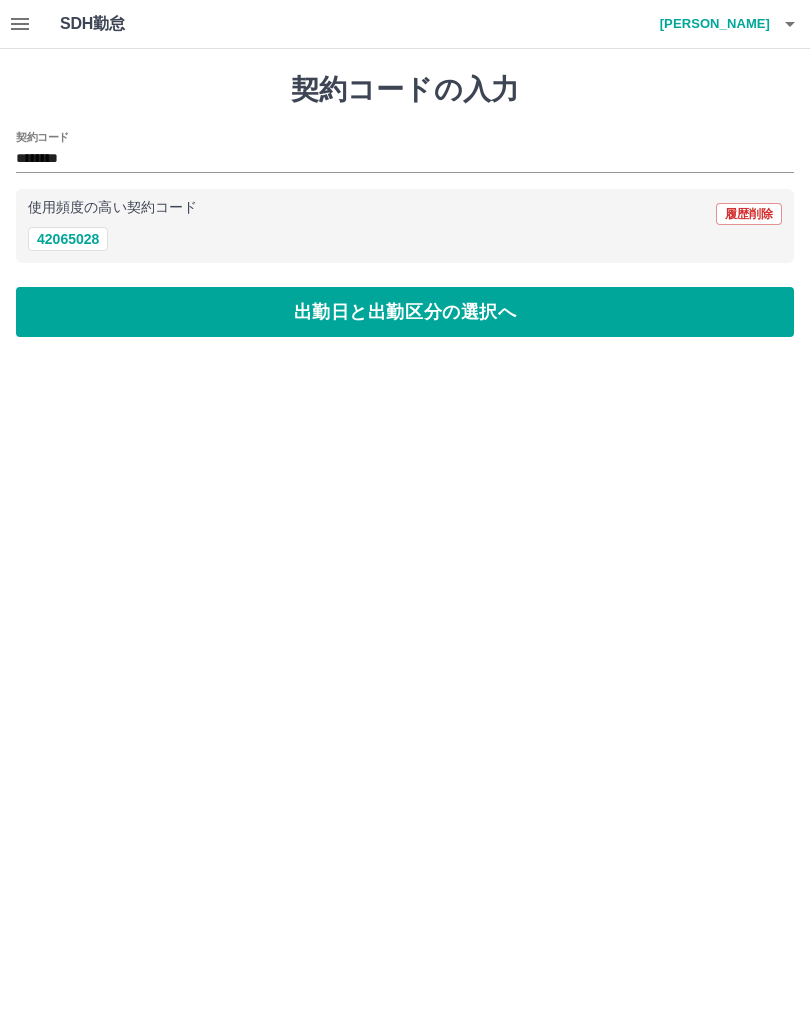 click on "出勤日と出勤区分の選択へ" at bounding box center [405, 312] 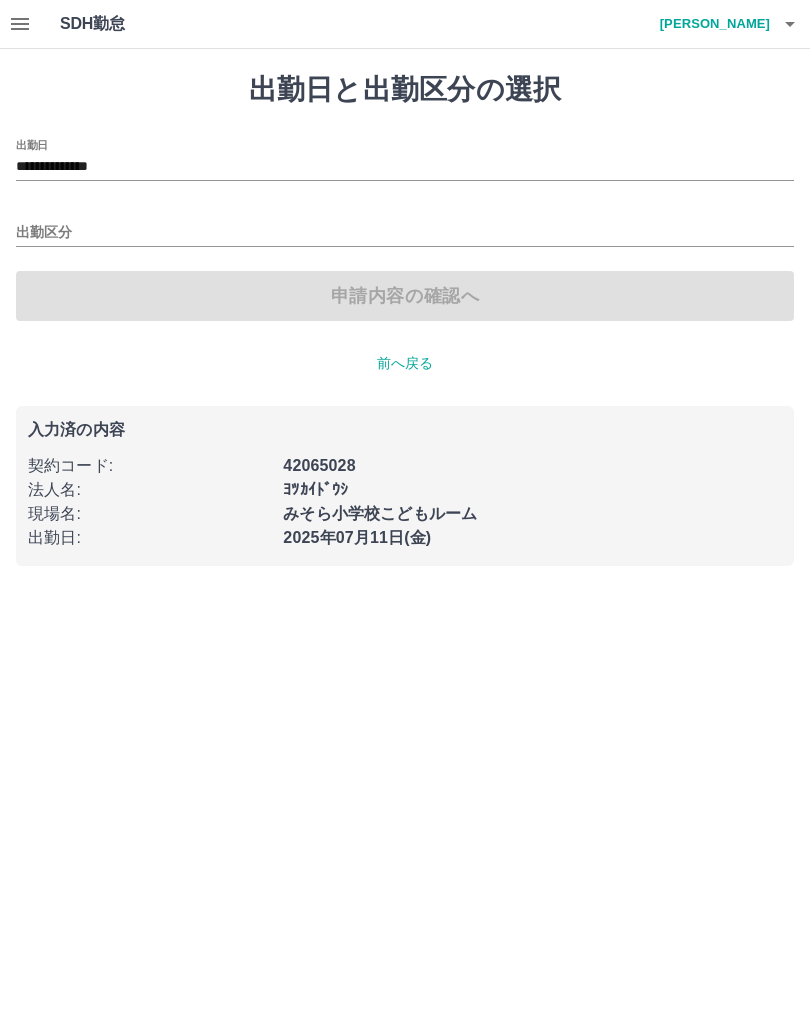 click on "出勤区分" at bounding box center [405, 226] 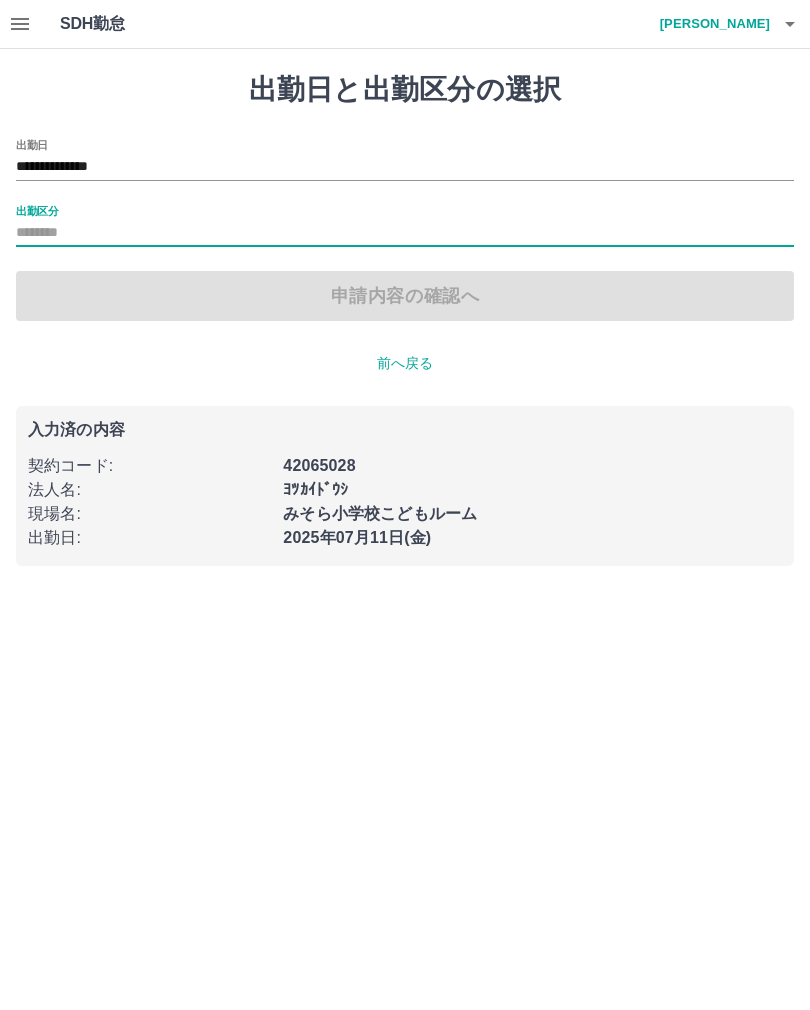 click on "**********" at bounding box center [405, 167] 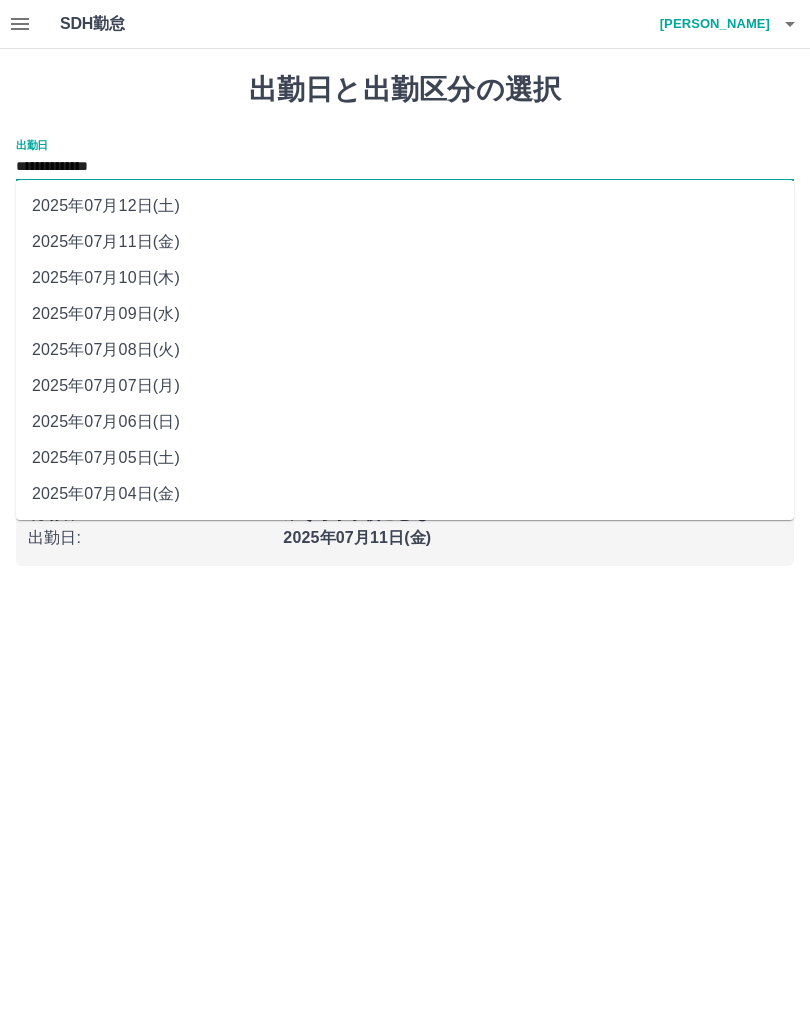 click on "2025年07月10日(木)" at bounding box center (405, 278) 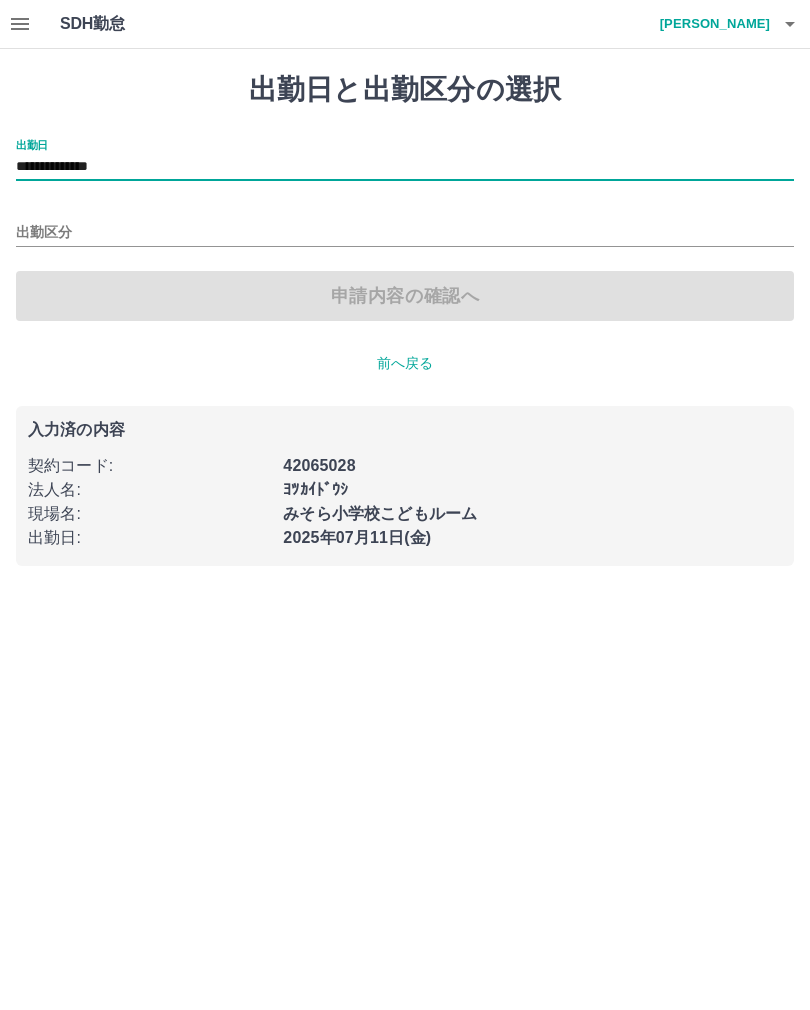 click on "出勤区分" at bounding box center (405, 233) 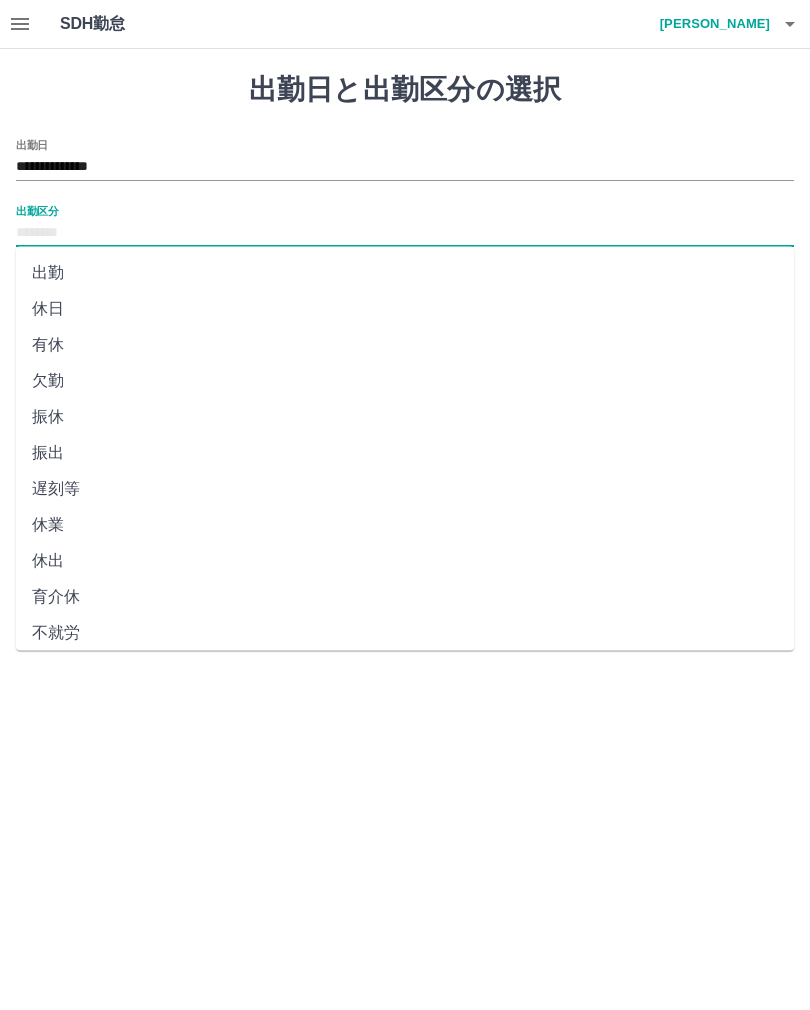 click on "休日" at bounding box center [405, 309] 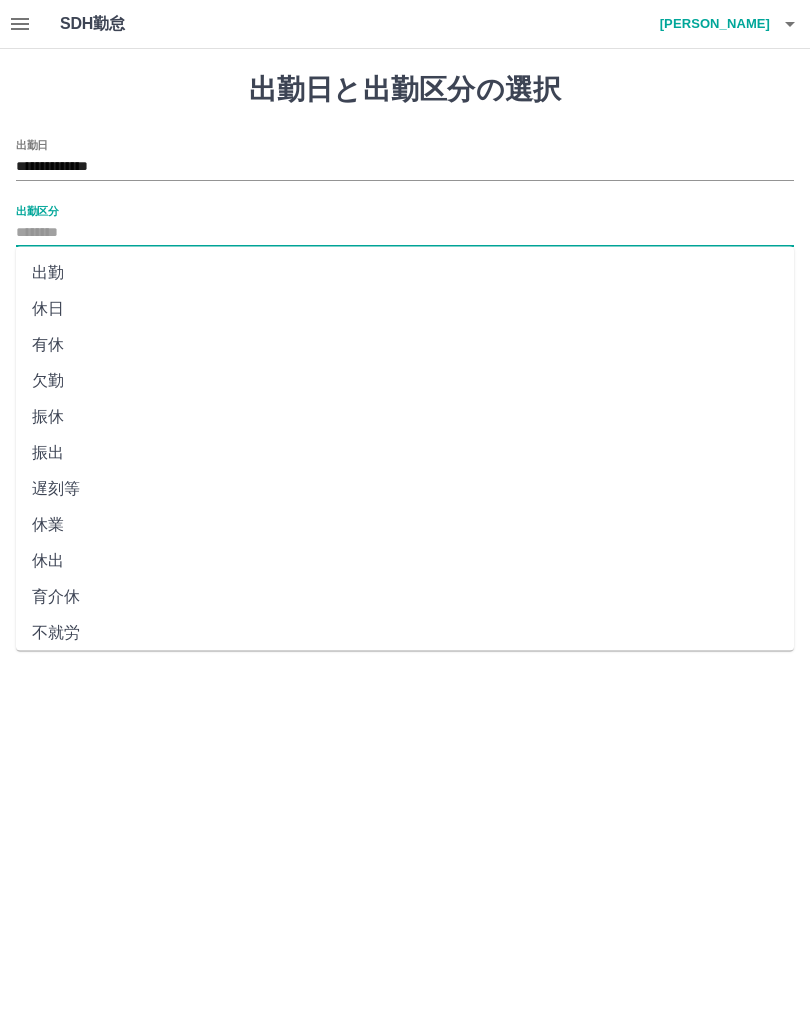 type on "**" 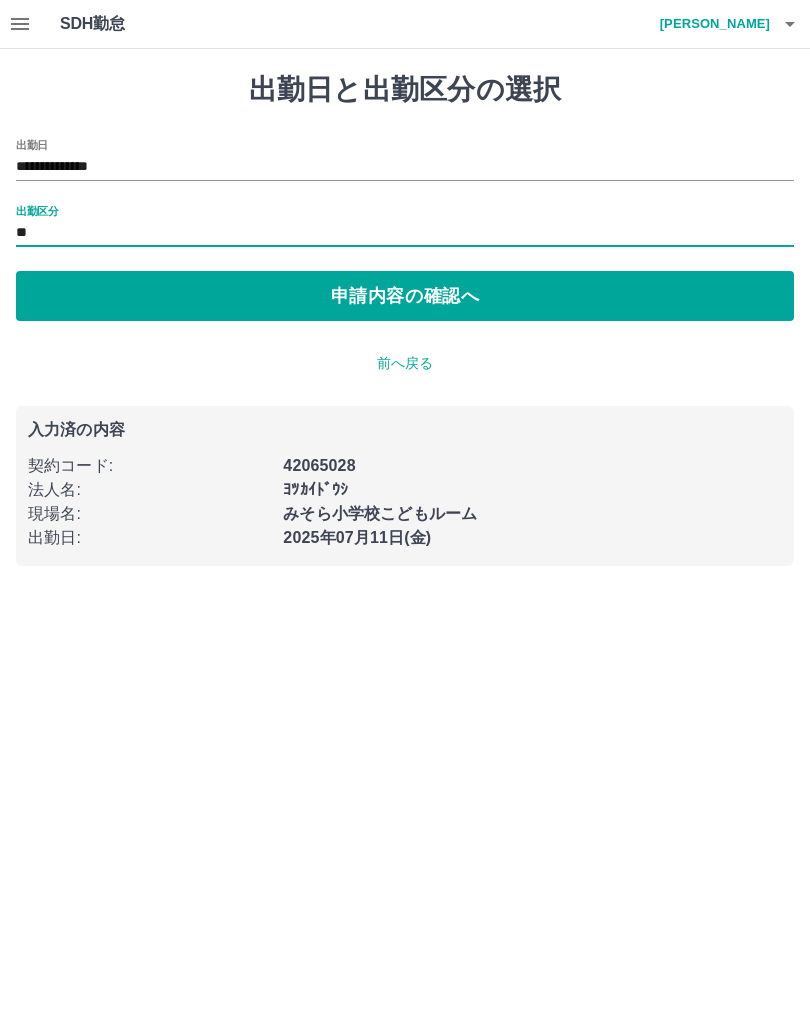 click on "申請内容の確認へ" at bounding box center (405, 296) 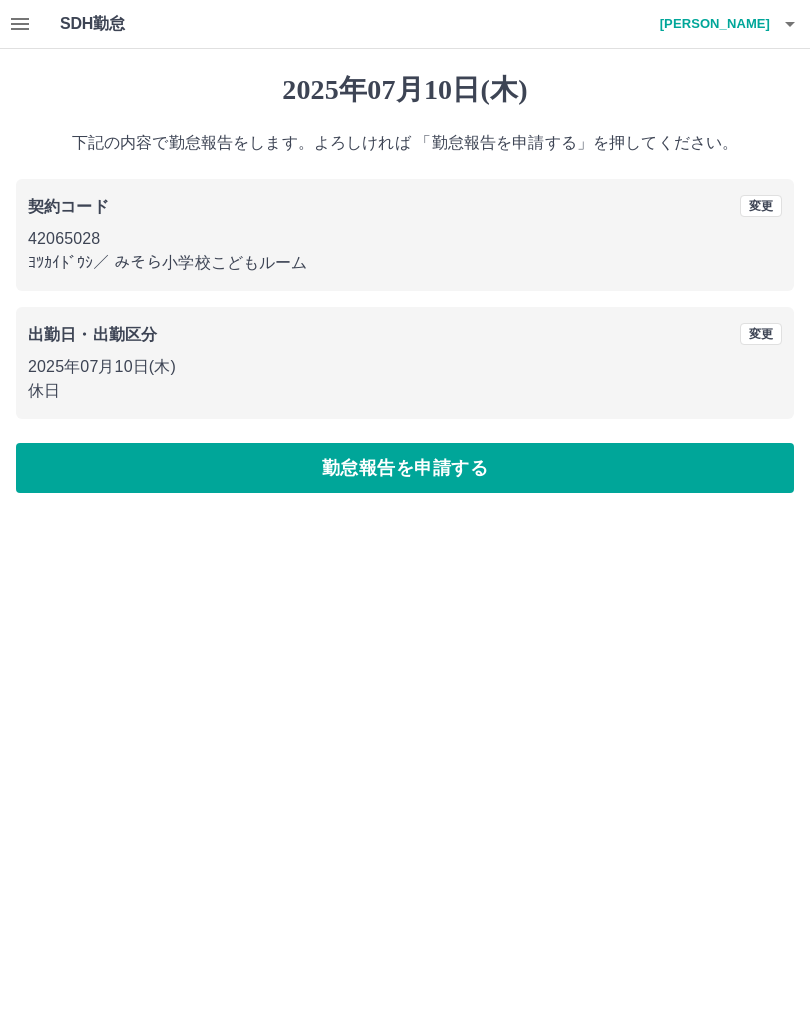 click on "勤怠報告を申請する" at bounding box center [405, 468] 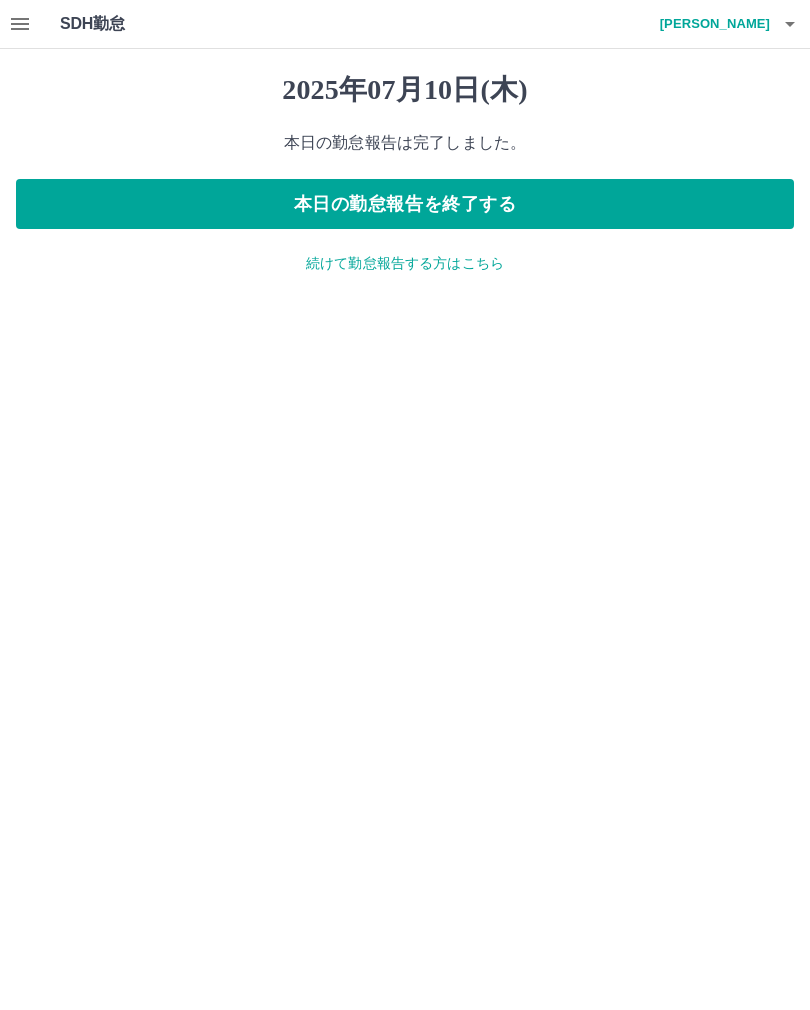 click 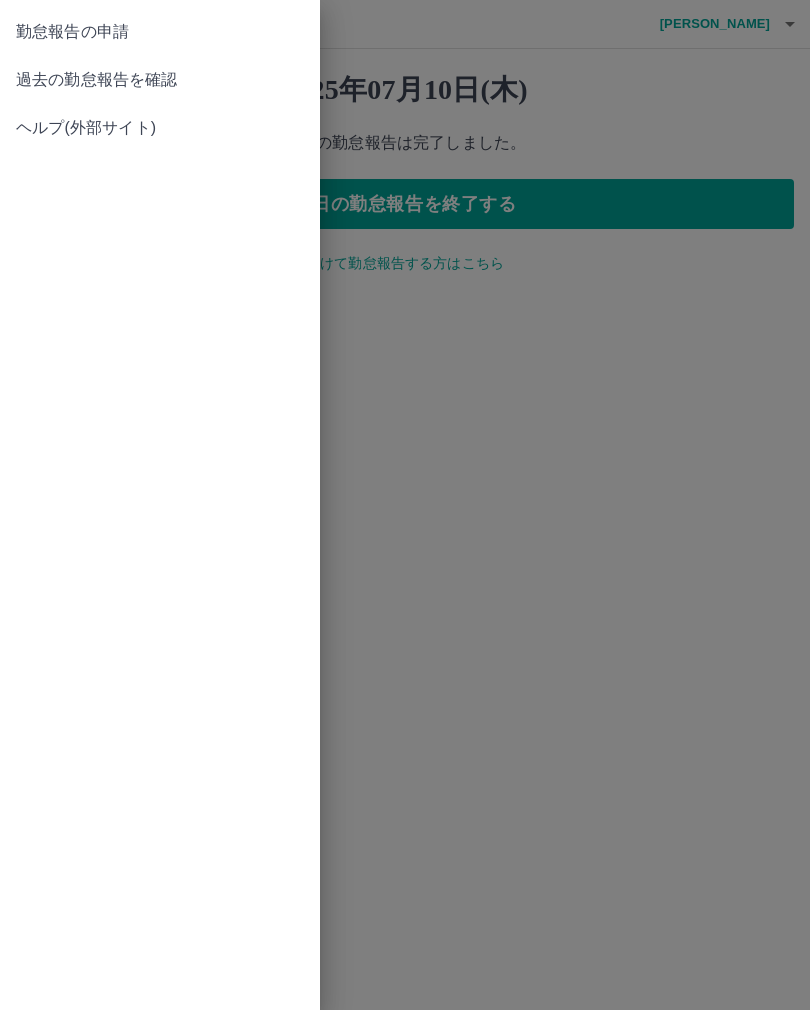 click on "勤怠報告の申請" at bounding box center [160, 32] 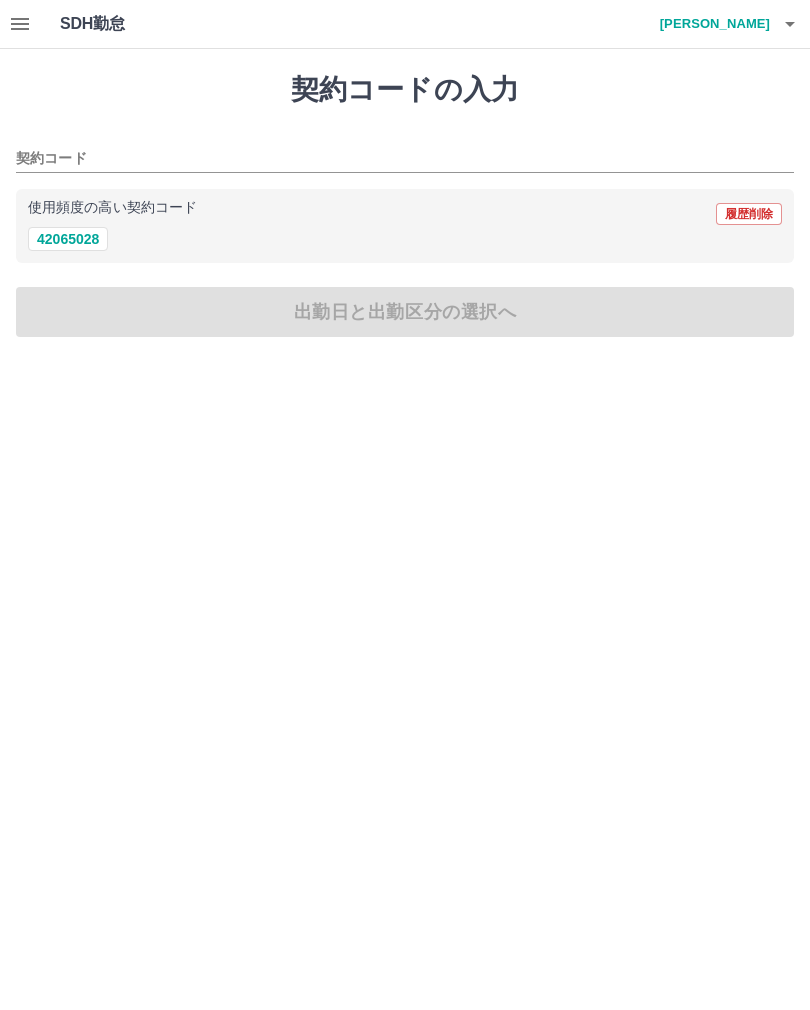 click on "42065028" at bounding box center (68, 239) 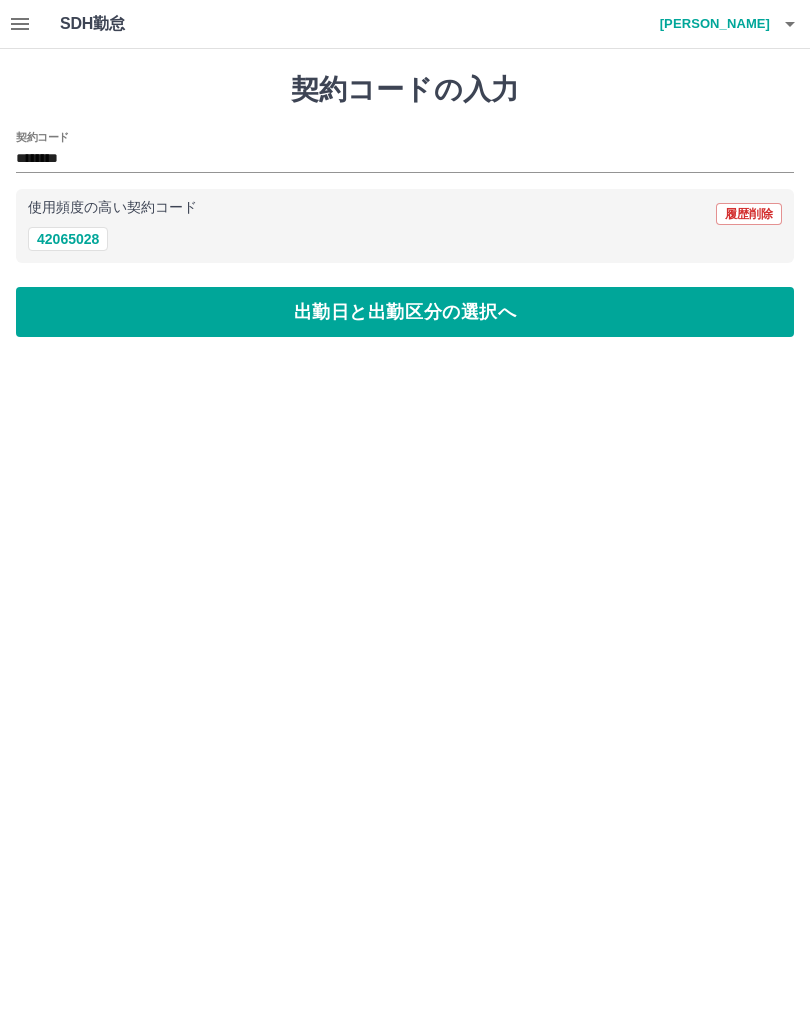 click on "出勤日と出勤区分の選択へ" at bounding box center [405, 312] 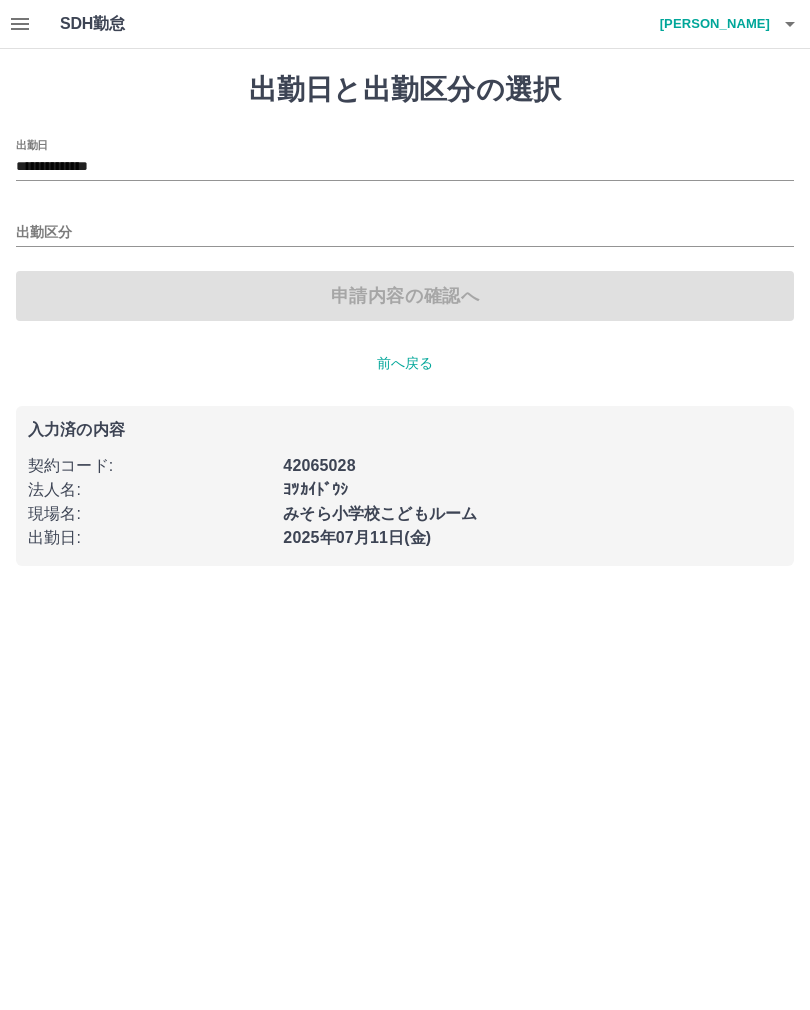 click on "**********" at bounding box center (405, 167) 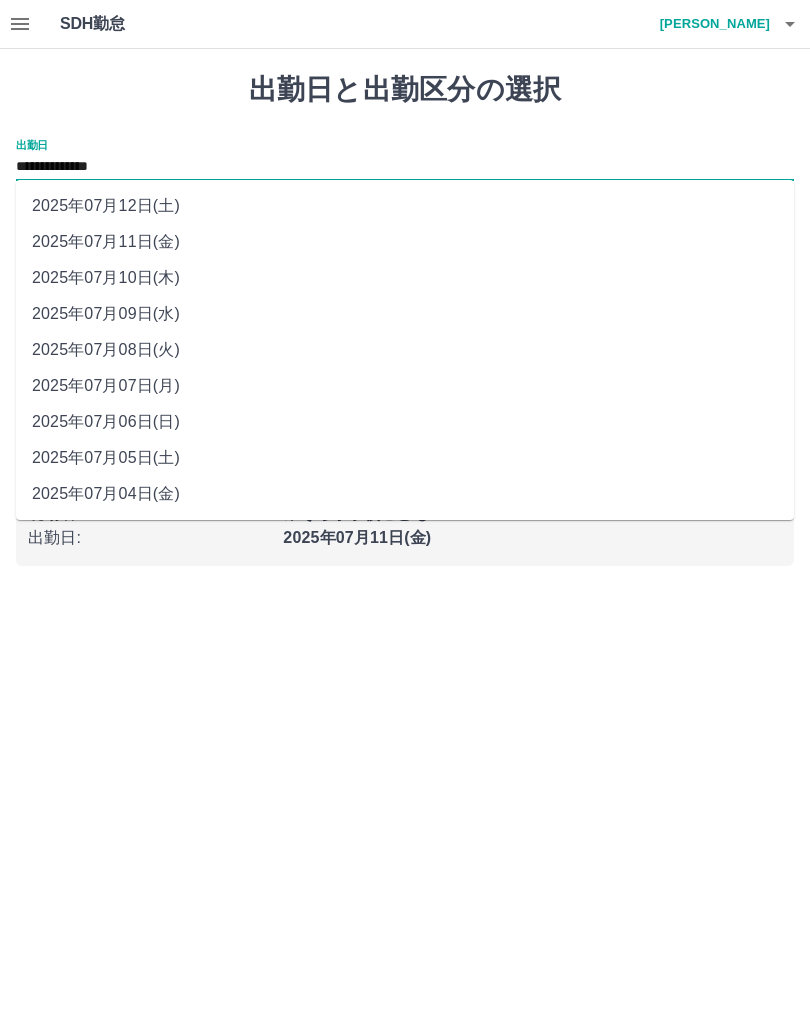 click on "2025年07月09日(水)" at bounding box center [405, 314] 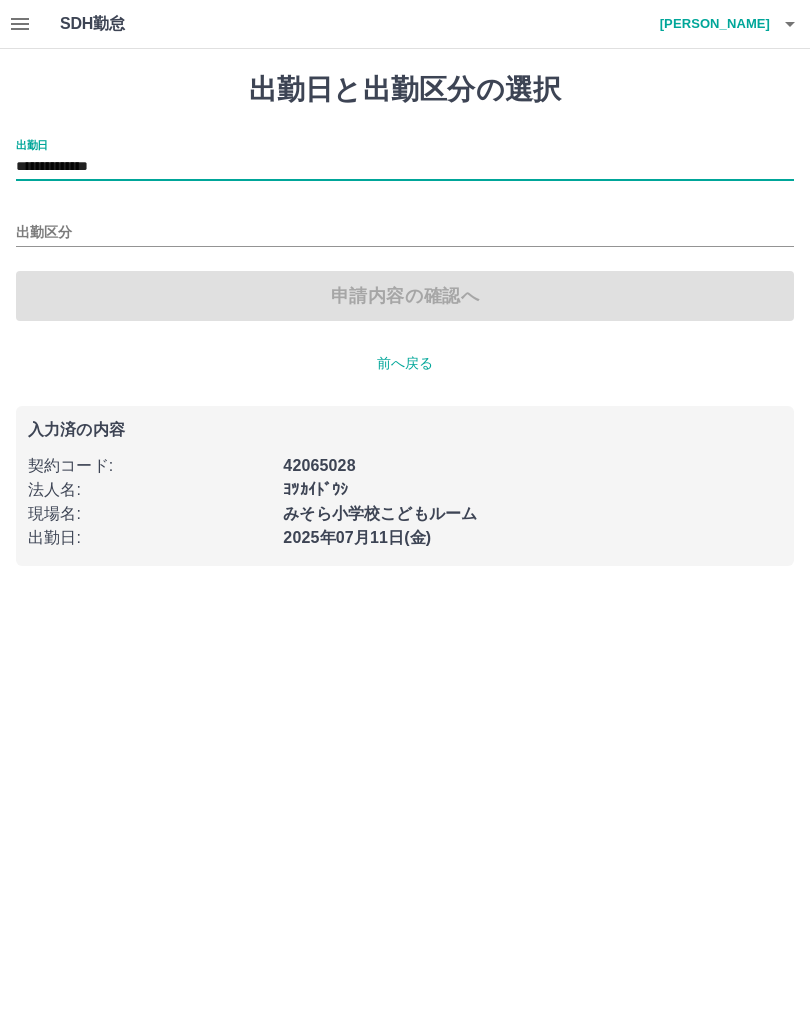 click on "出勤区分" at bounding box center (405, 233) 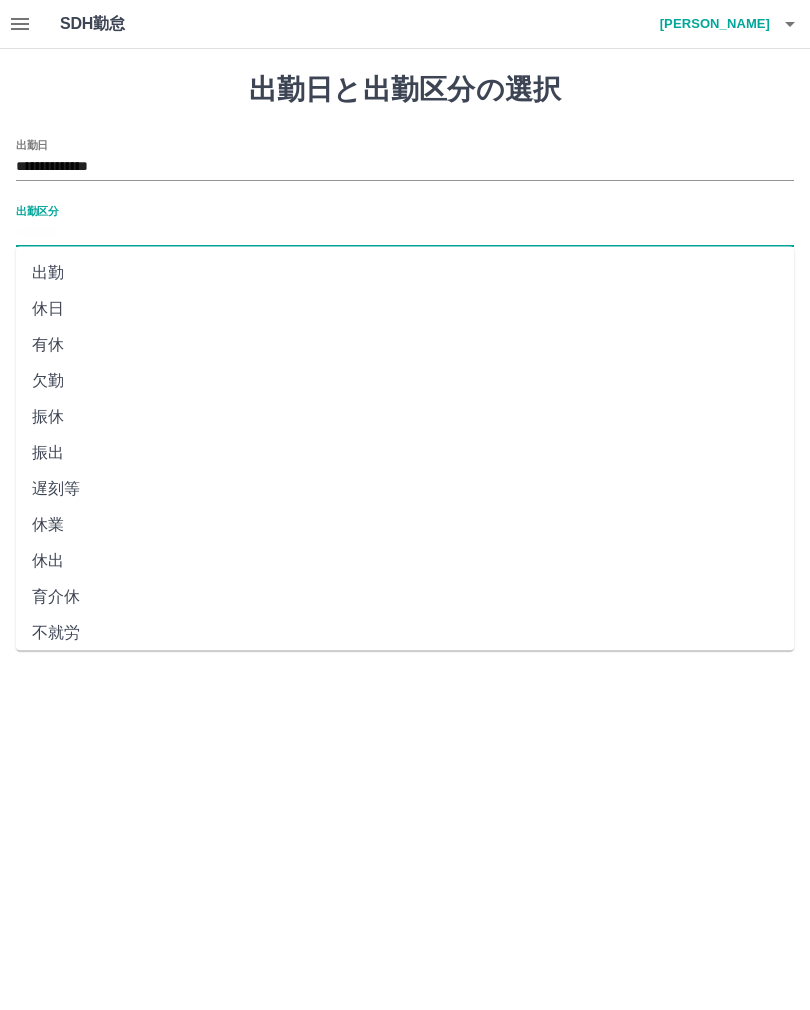 click on "休日" at bounding box center [405, 309] 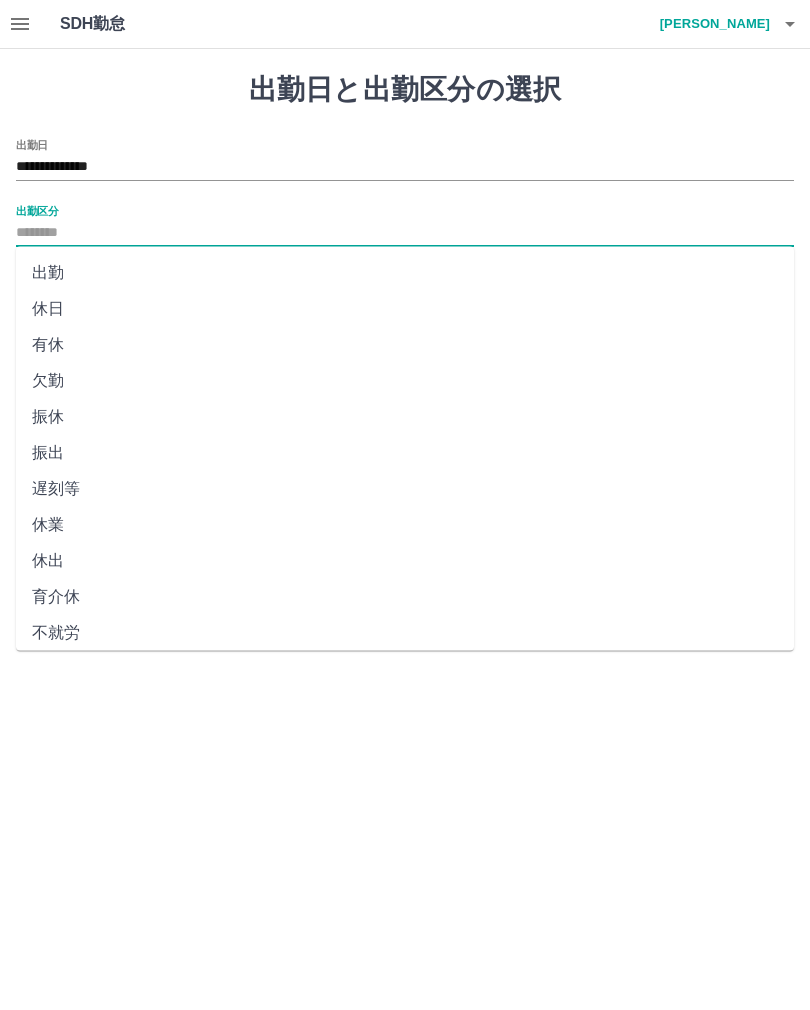 type on "**" 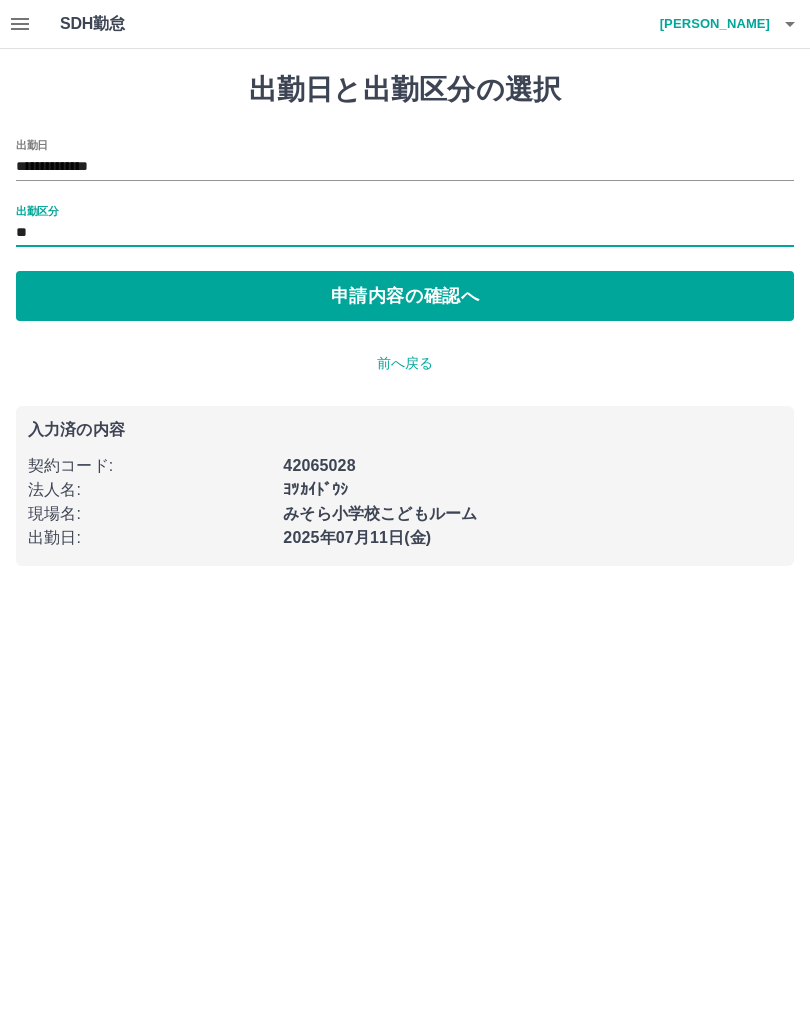 click on "申請内容の確認へ" at bounding box center (405, 296) 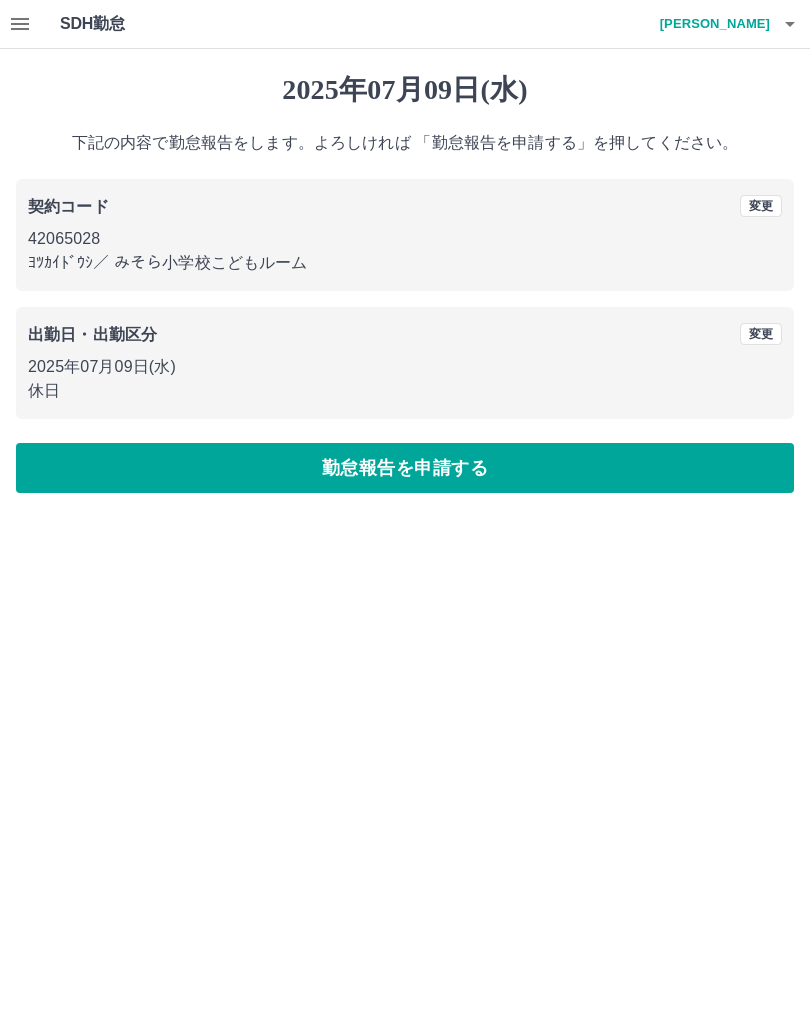 click on "勤怠報告を申請する" at bounding box center [405, 468] 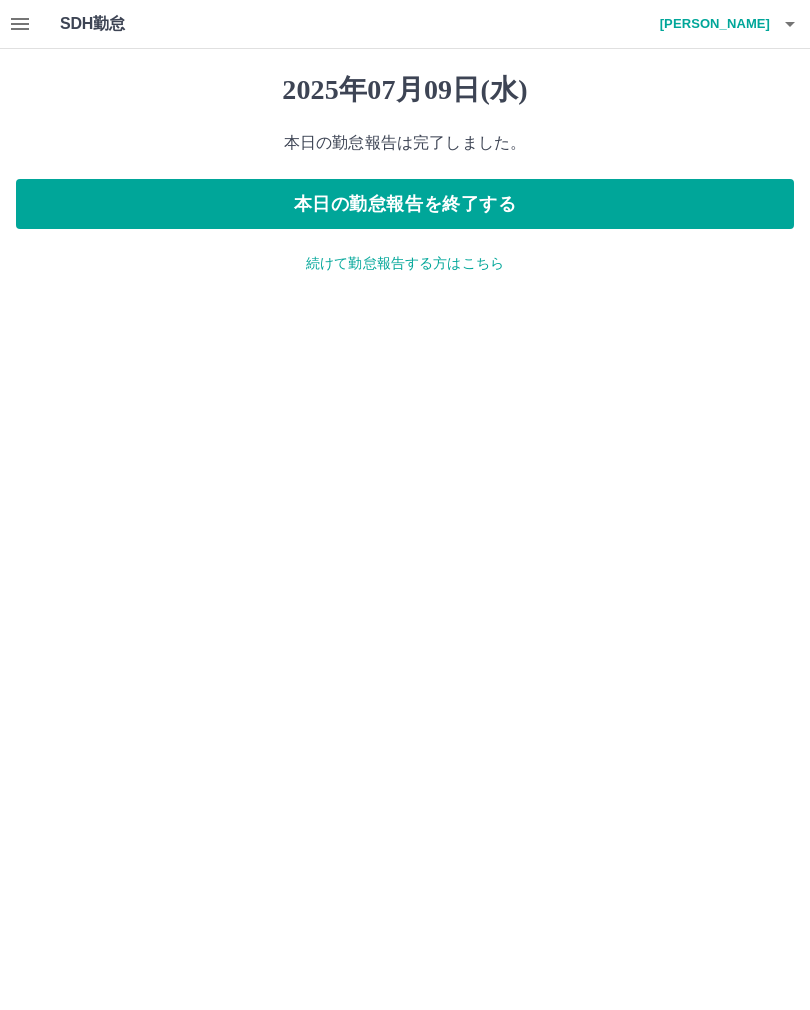 click at bounding box center [20, 24] 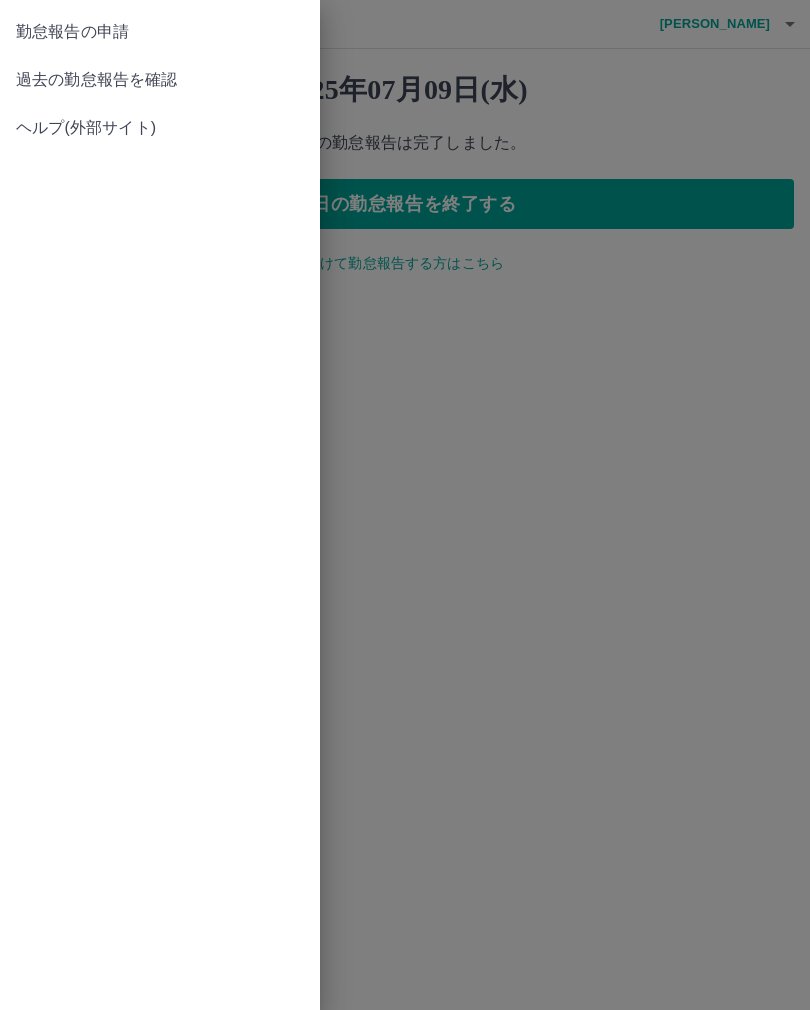 click on "勤怠報告の申請" at bounding box center (160, 32) 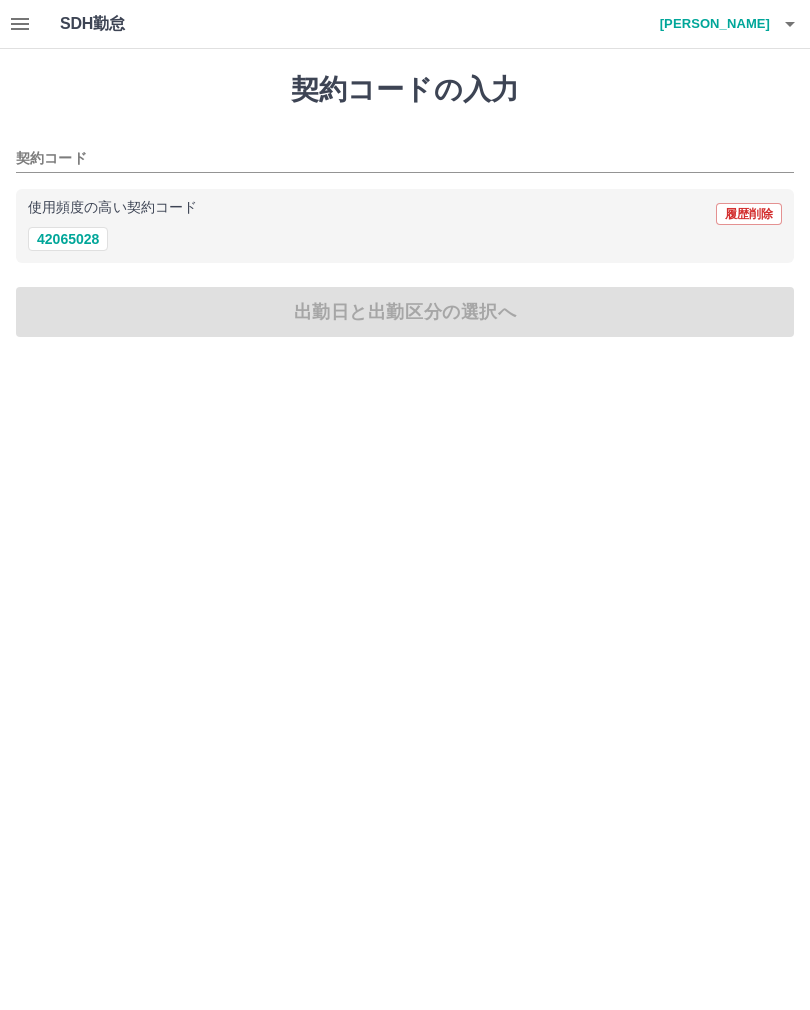 click on "42065028" at bounding box center (68, 239) 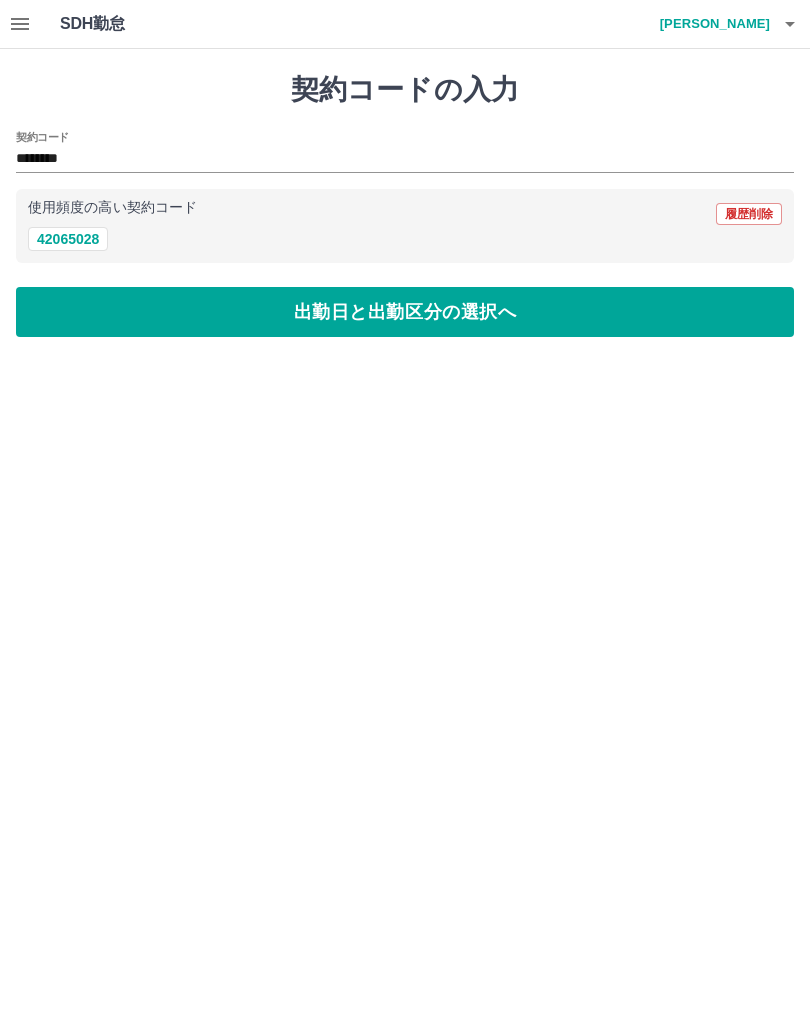 click on "出勤日と出勤区分の選択へ" at bounding box center [405, 312] 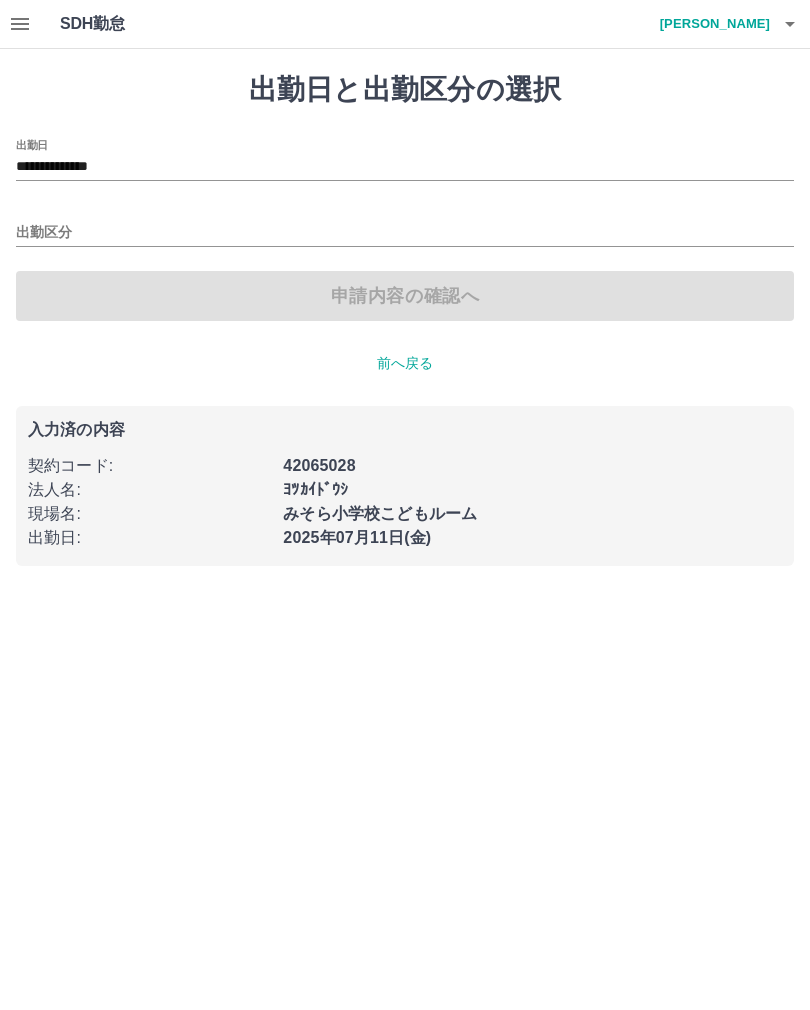 click on "**********" at bounding box center [405, 167] 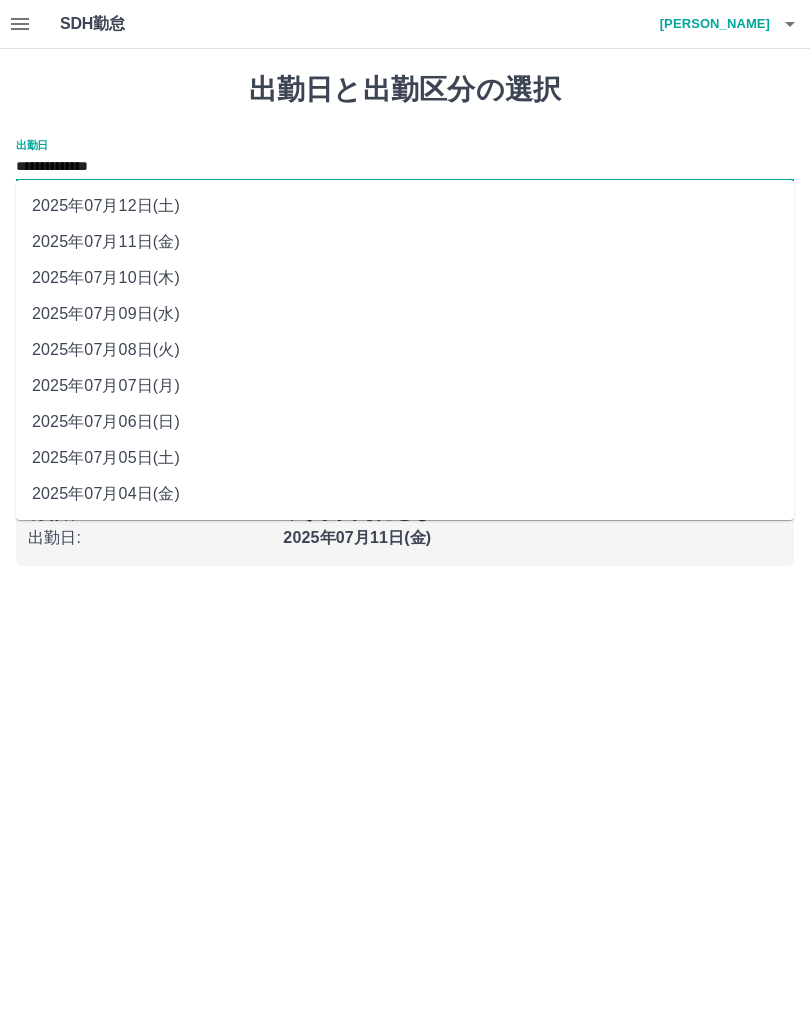 click on "2025年07月08日(火)" at bounding box center (405, 350) 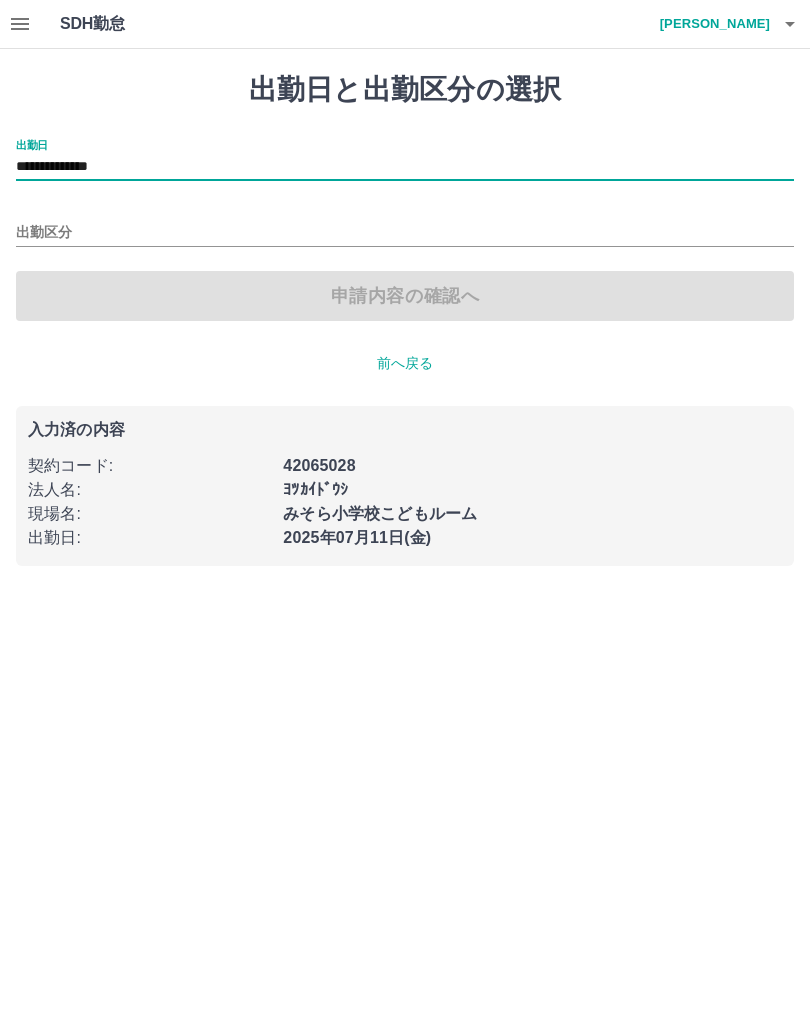 click on "出勤区分" at bounding box center (405, 233) 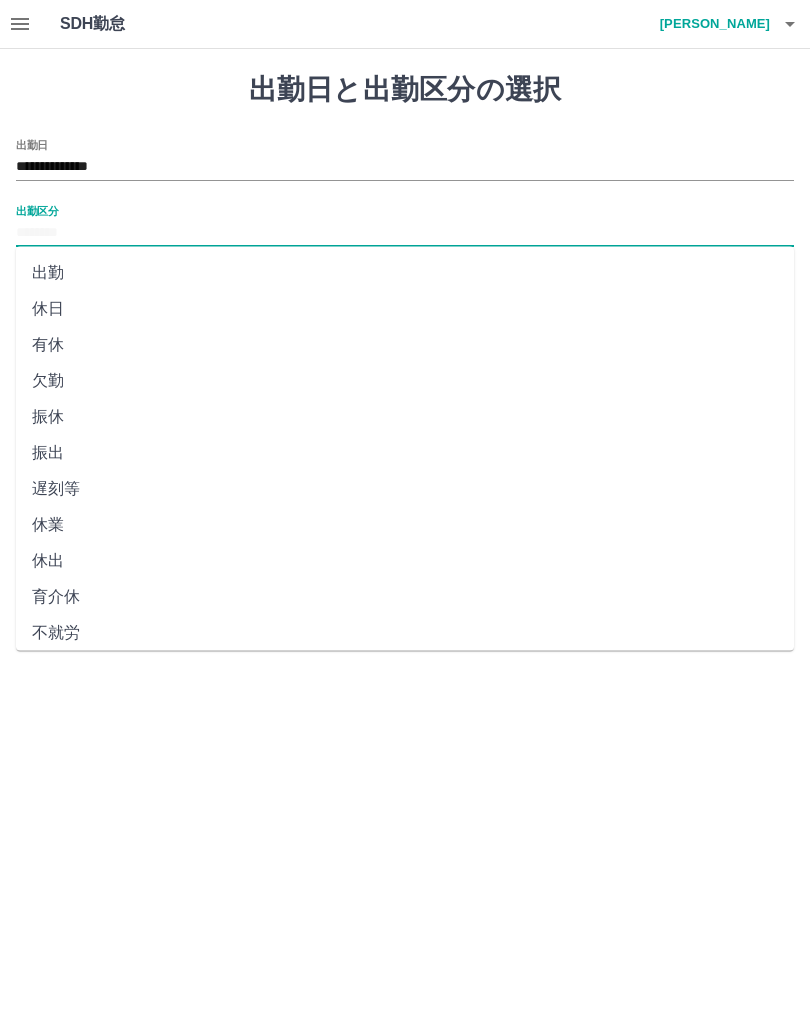 click on "休日" at bounding box center (405, 309) 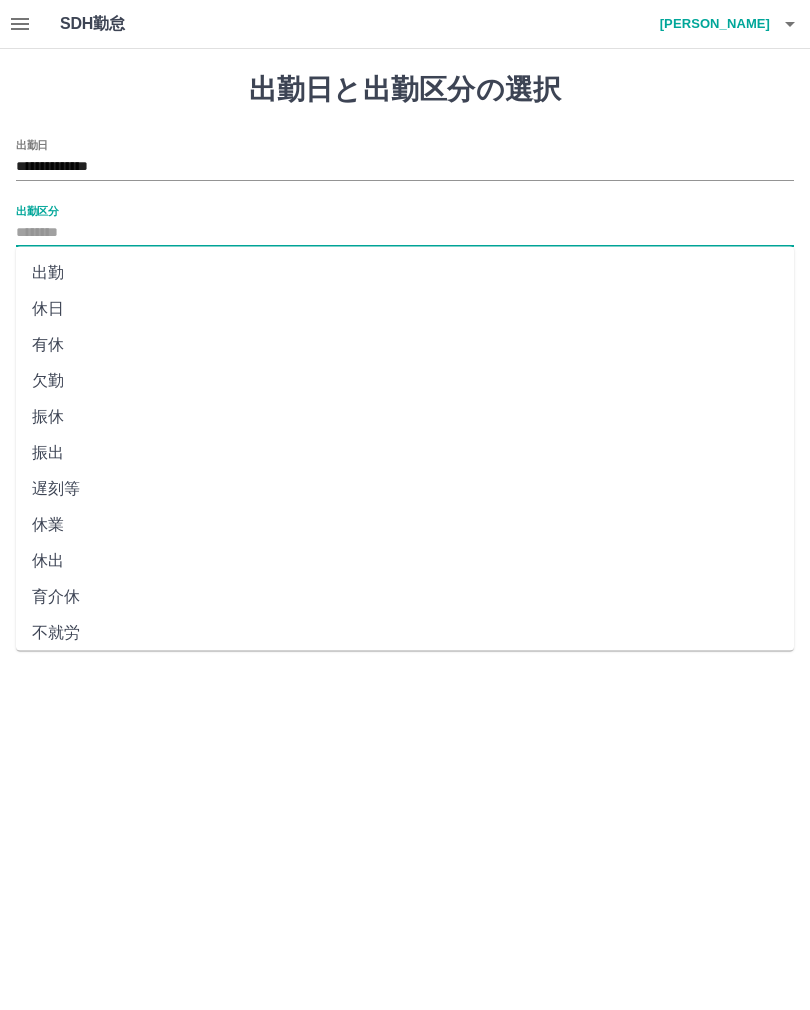 type on "**" 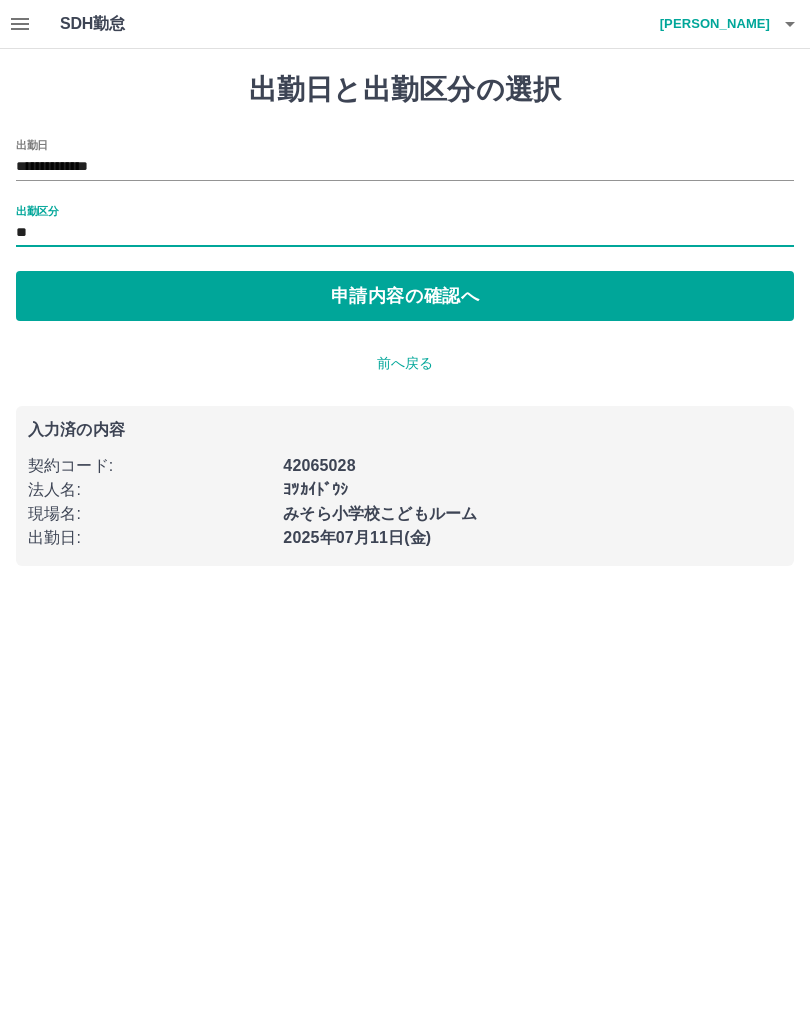 click on "申請内容の確認へ" at bounding box center (405, 296) 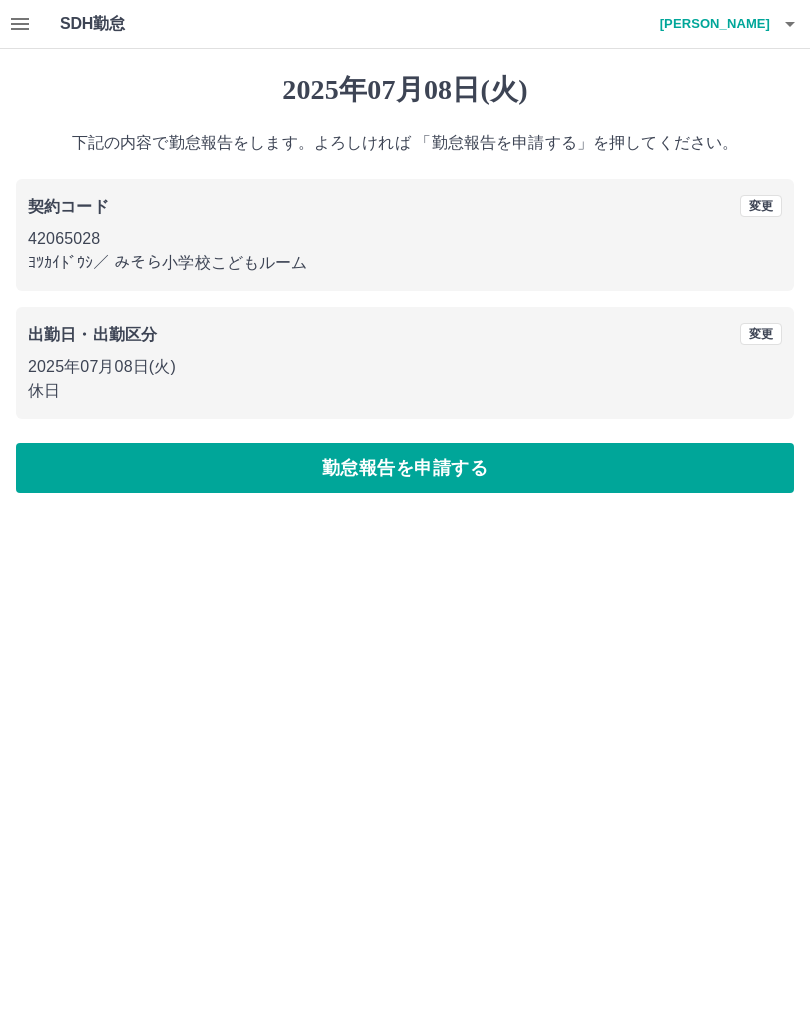 click on "勤怠報告を申請する" at bounding box center [405, 468] 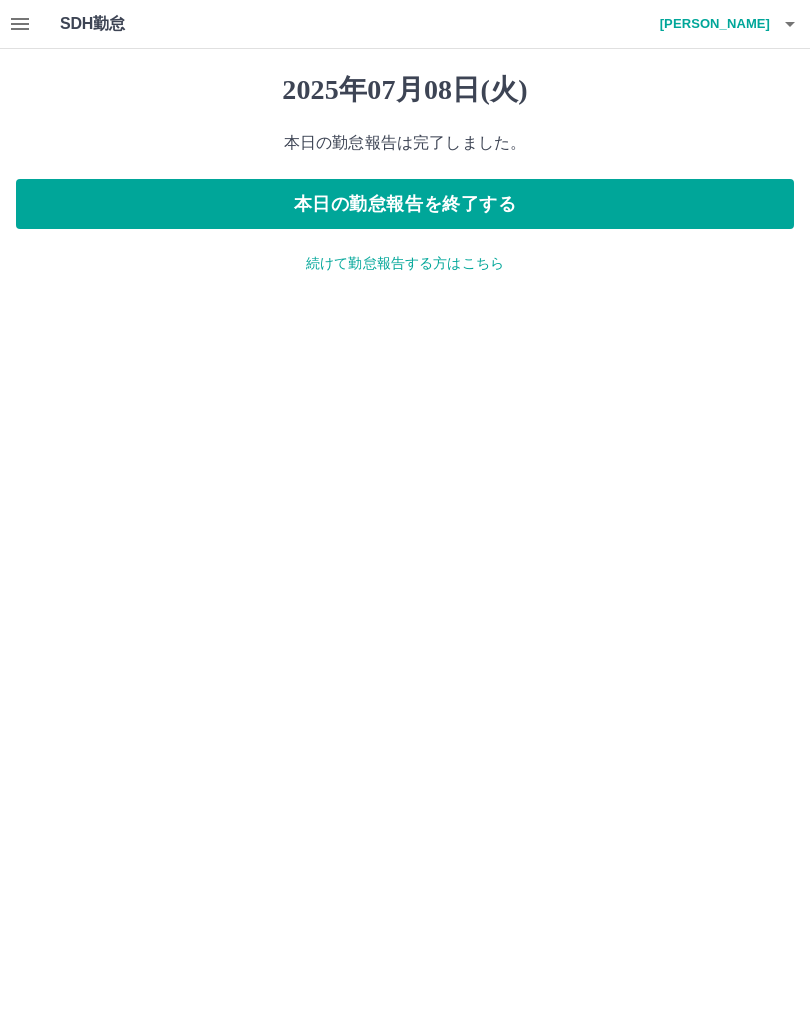 click at bounding box center (20, 24) 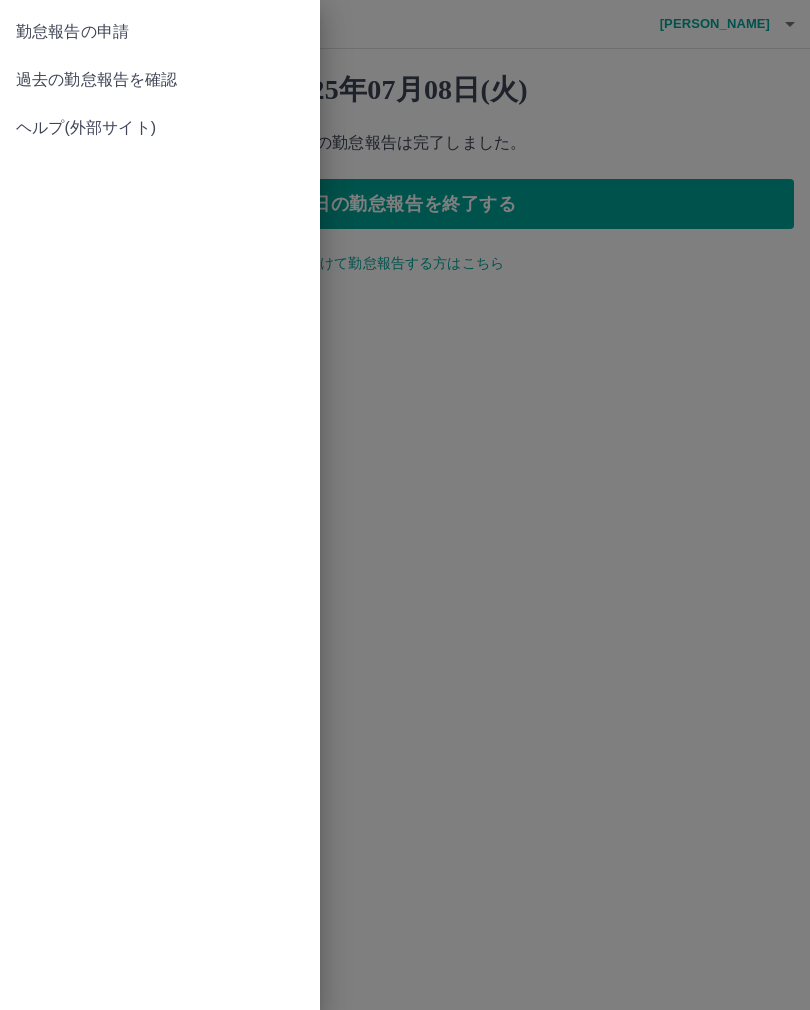 click on "勤怠報告の申請" at bounding box center (160, 32) 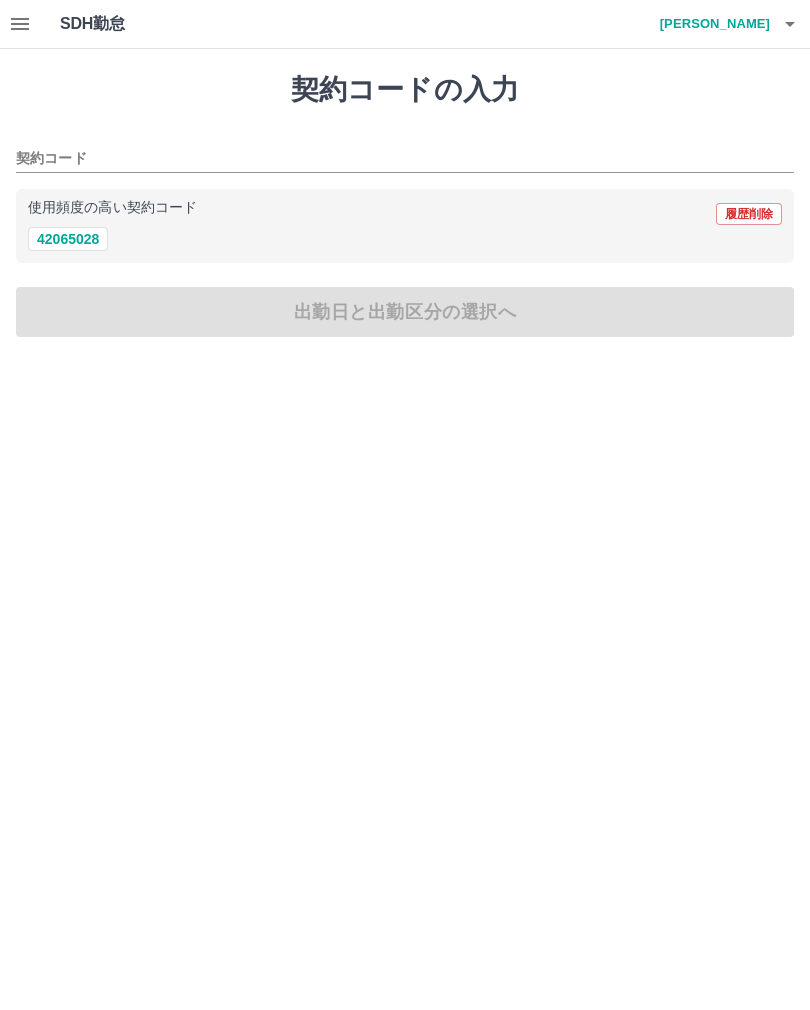 click on "42065028" at bounding box center [68, 239] 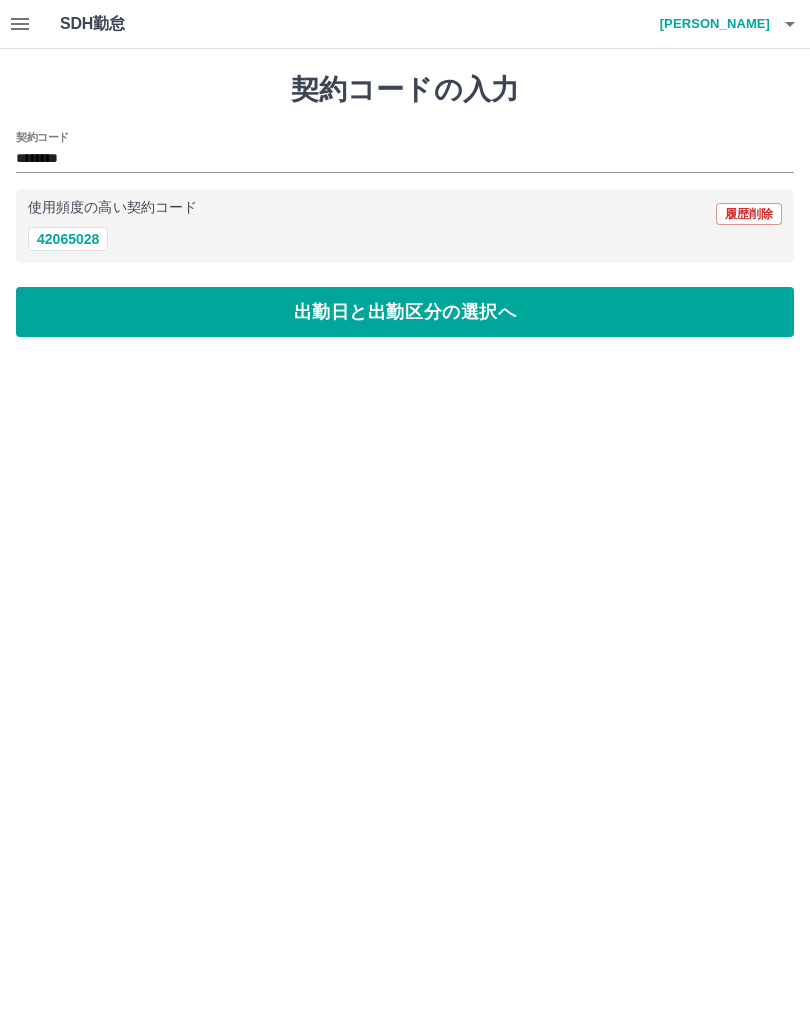 click on "出勤日と出勤区分の選択へ" at bounding box center (405, 312) 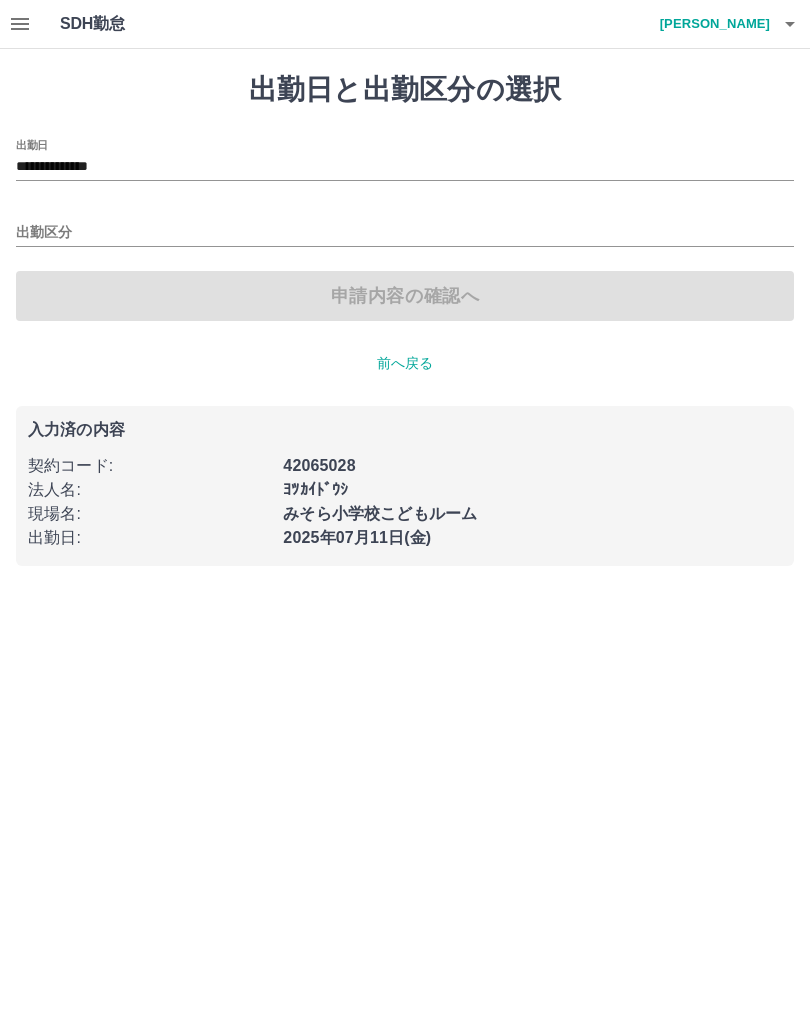 click on "**********" at bounding box center [405, 167] 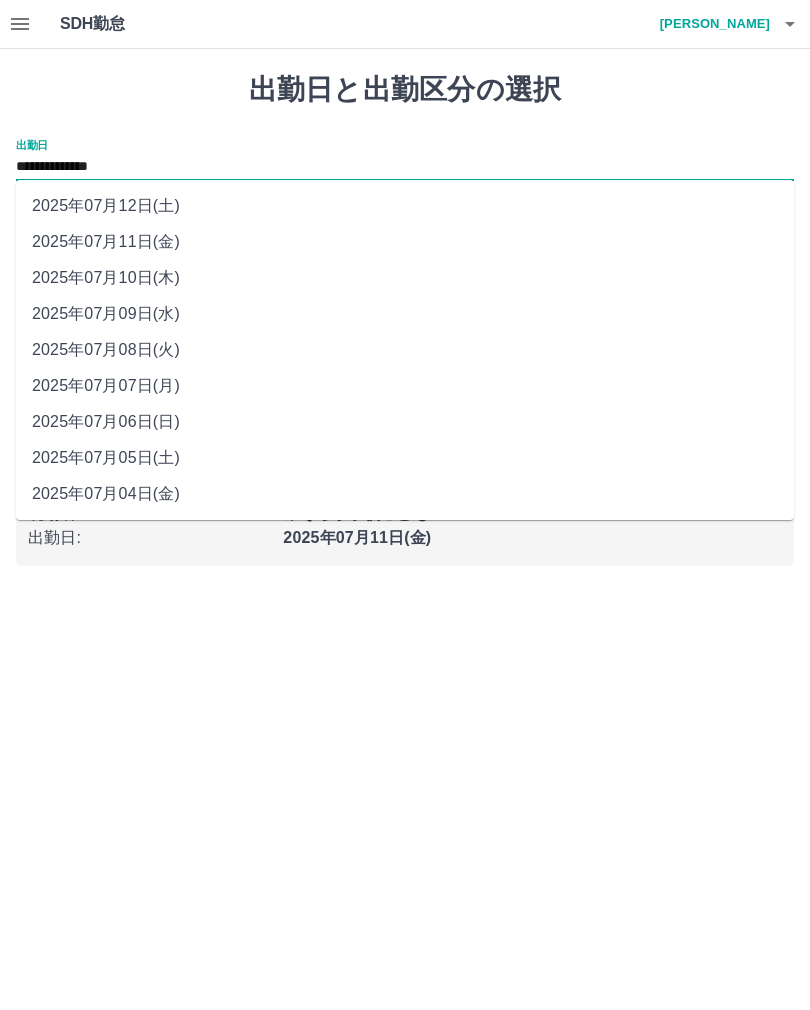 click on "2025年07月07日(月)" at bounding box center [405, 386] 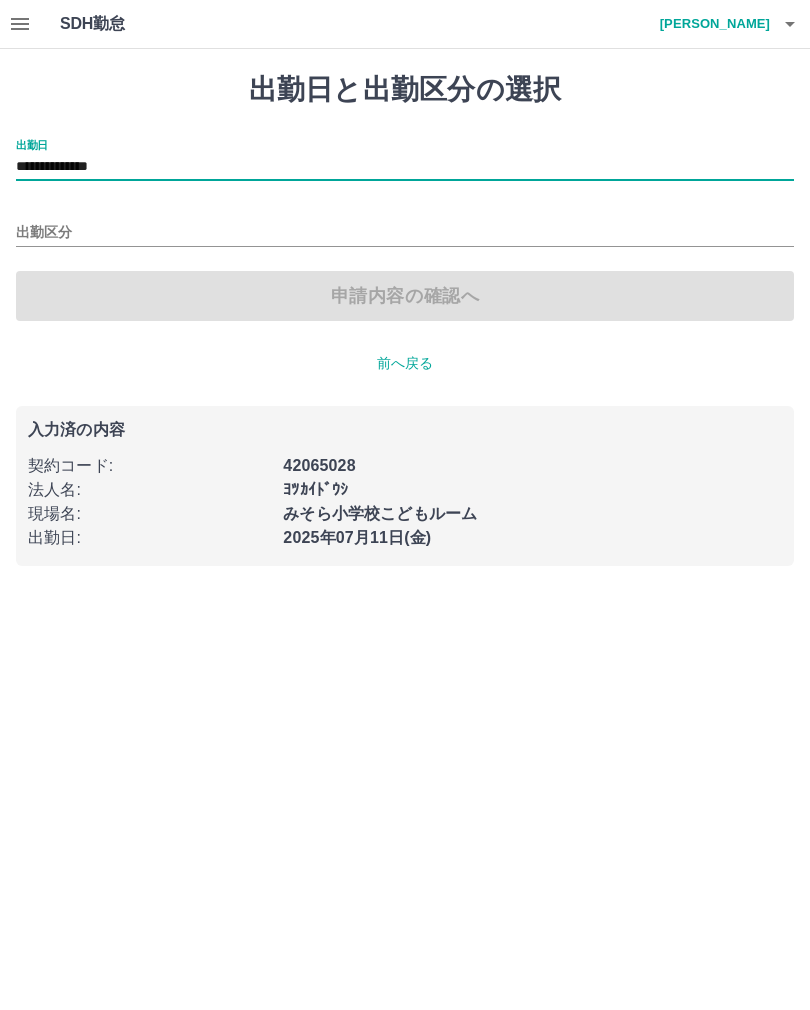 click on "出勤区分" at bounding box center (405, 226) 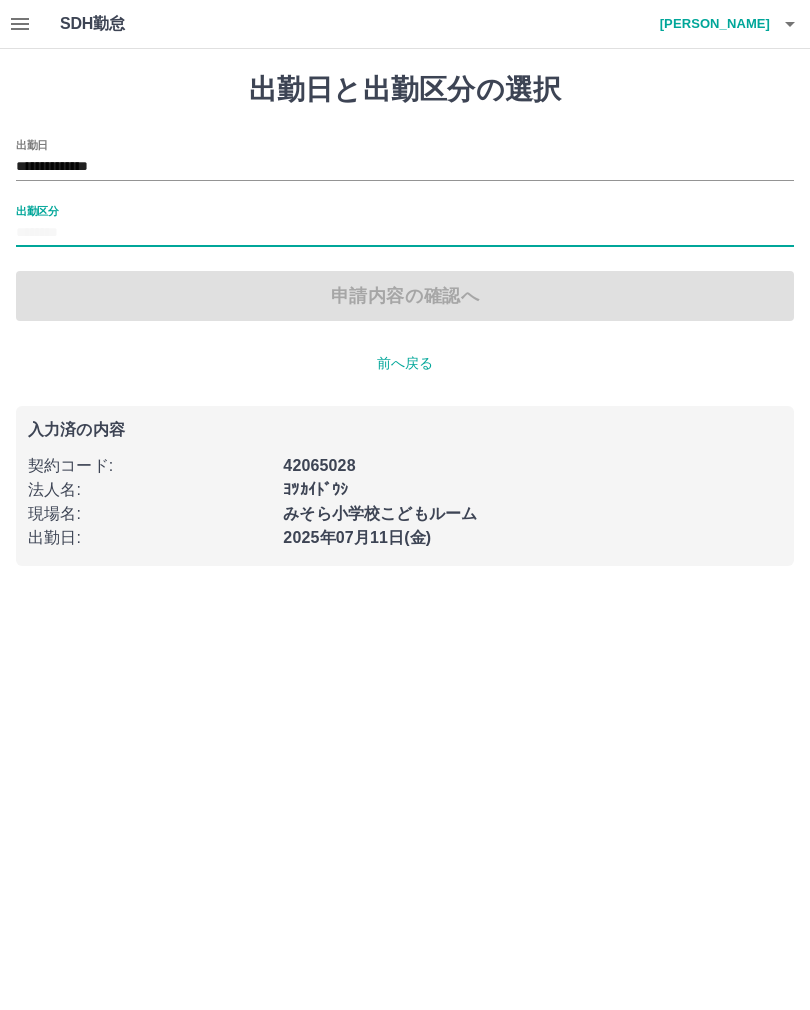 click on "出勤区分" at bounding box center (405, 233) 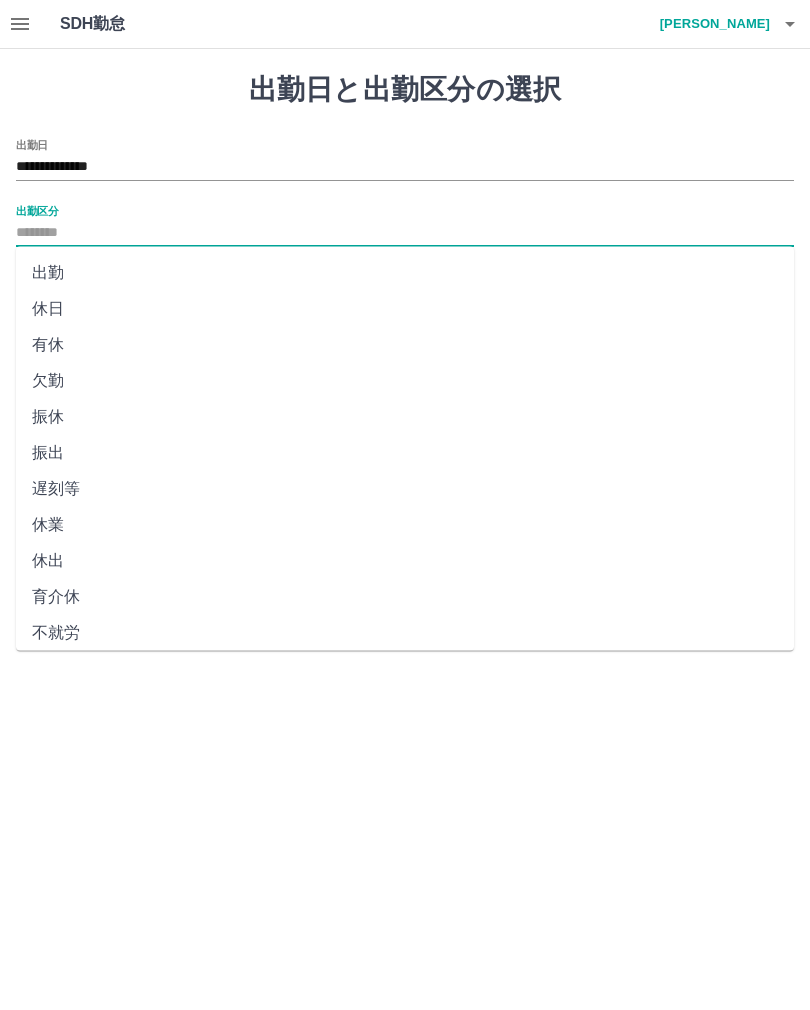 click on "休日" at bounding box center [405, 309] 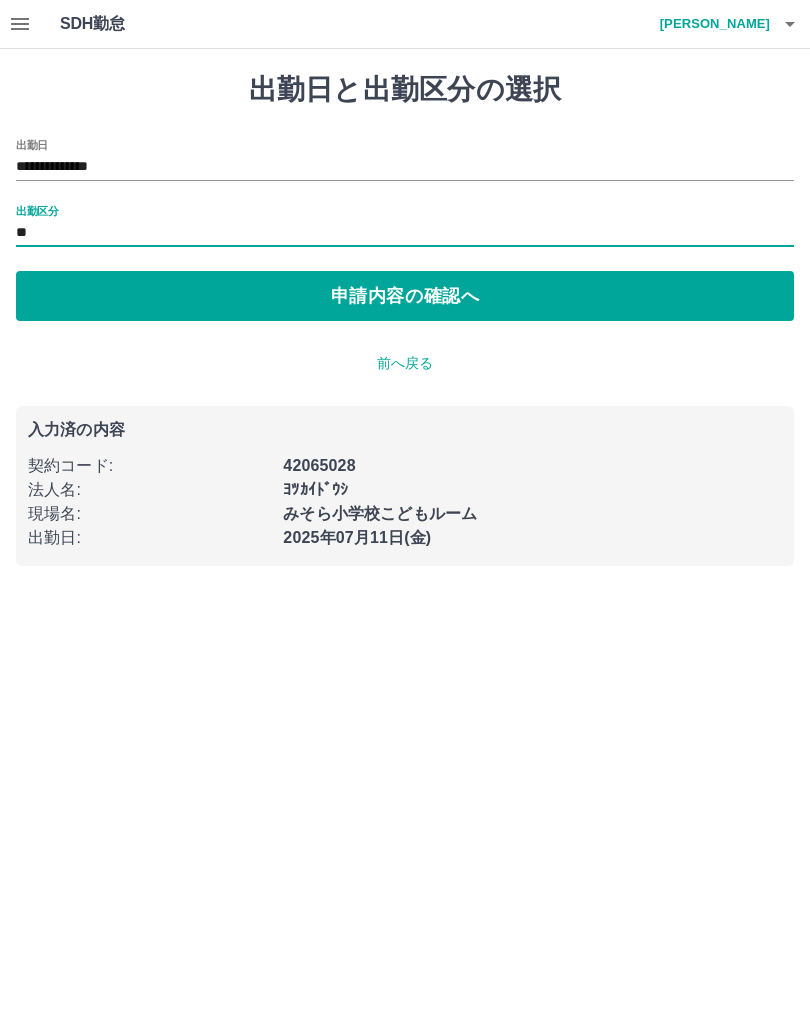 click on "申請内容の確認へ" at bounding box center (405, 296) 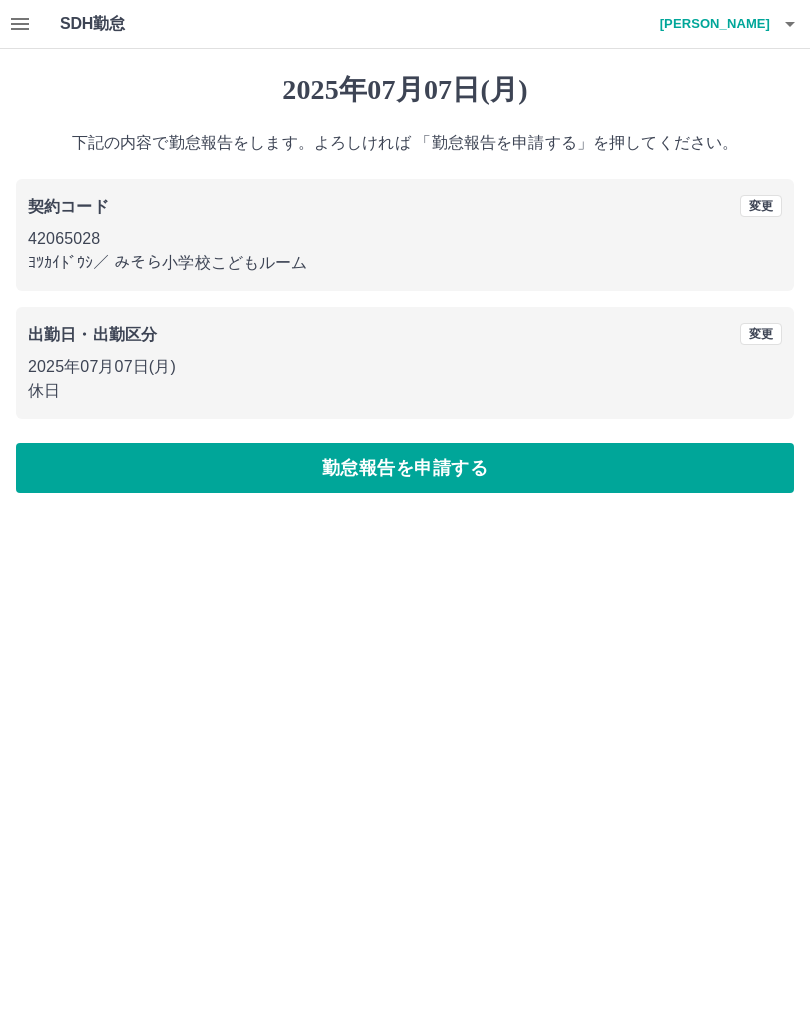 click on "勤怠報告を申請する" at bounding box center (405, 468) 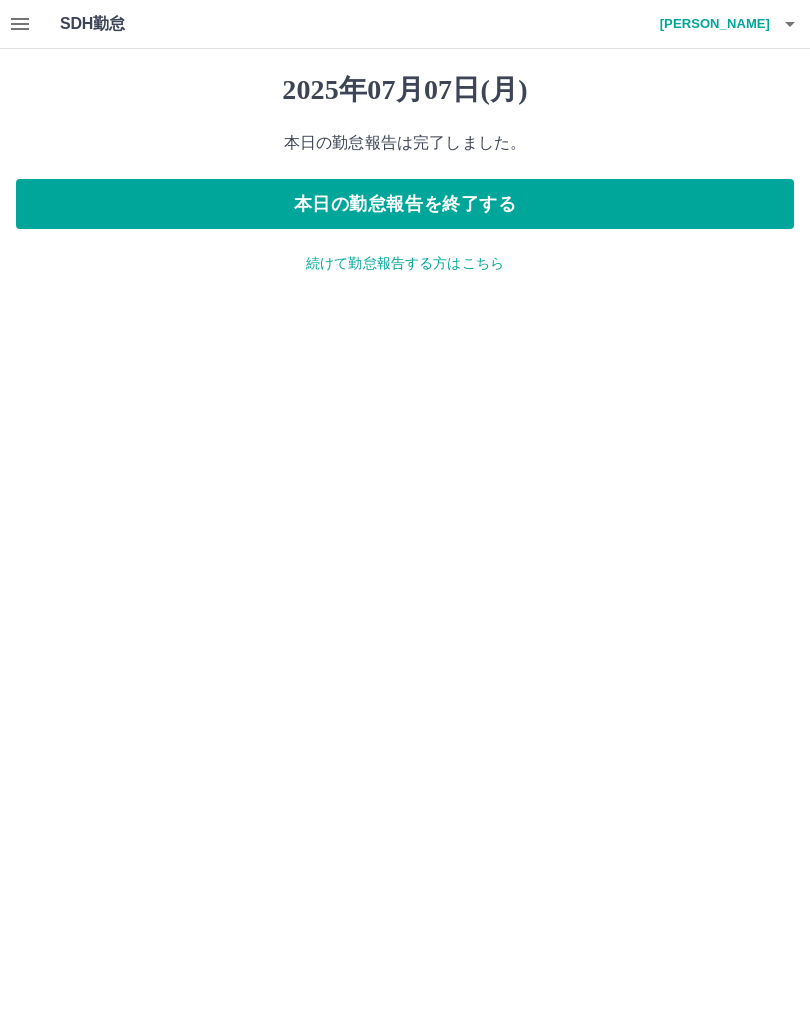 click at bounding box center [20, 24] 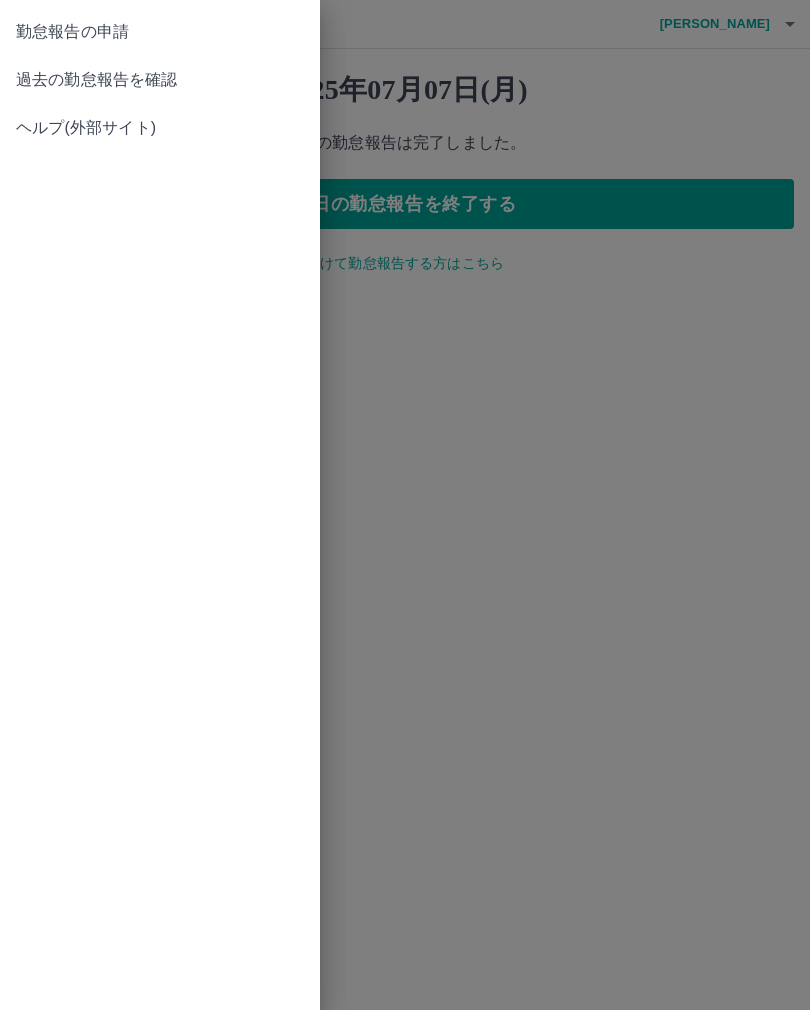 click on "勤怠報告の申請" at bounding box center [160, 32] 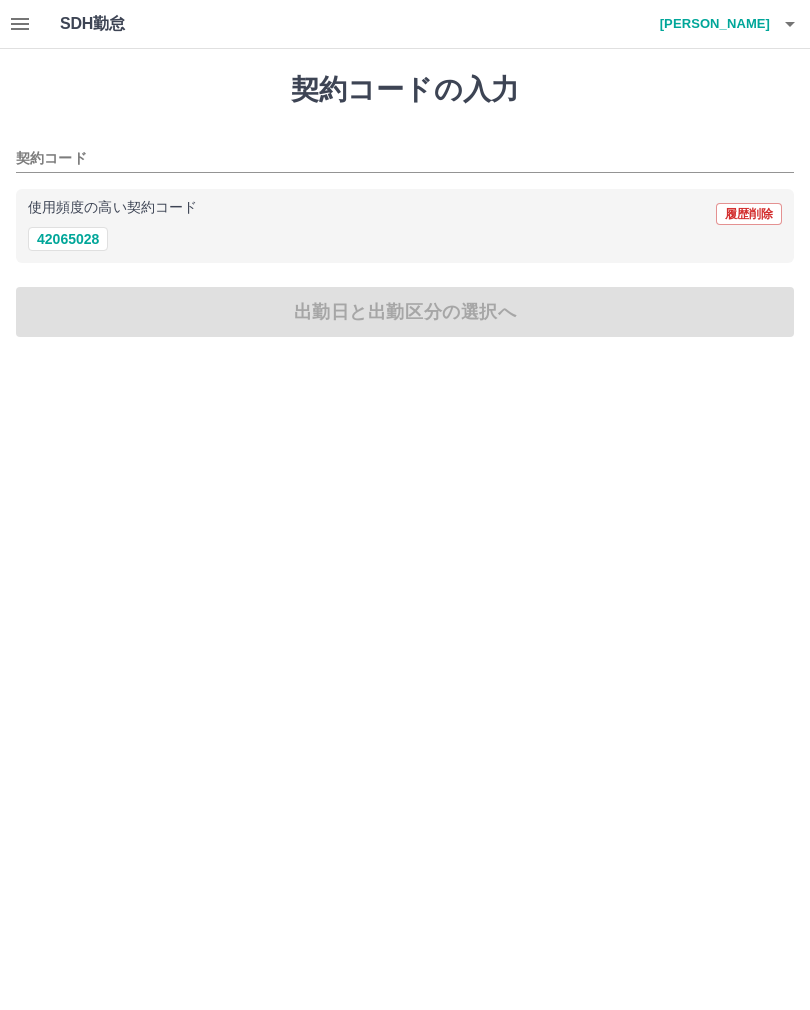 click on "42065028" at bounding box center (68, 239) 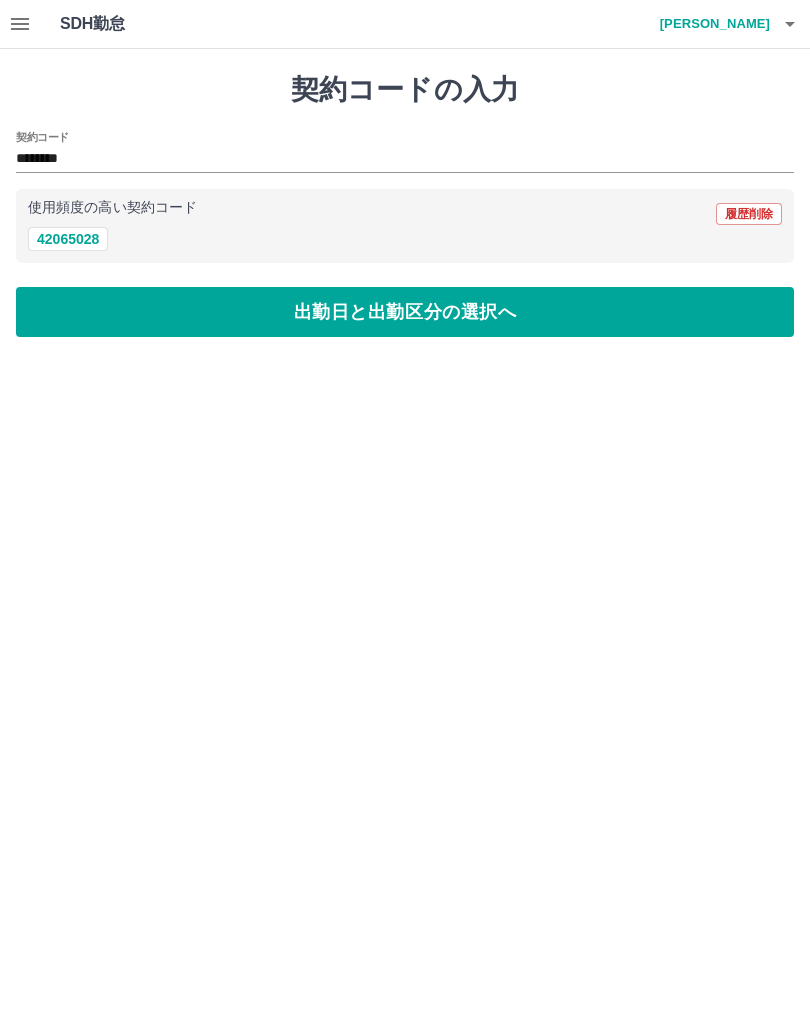click on "出勤日と出勤区分の選択へ" at bounding box center [405, 312] 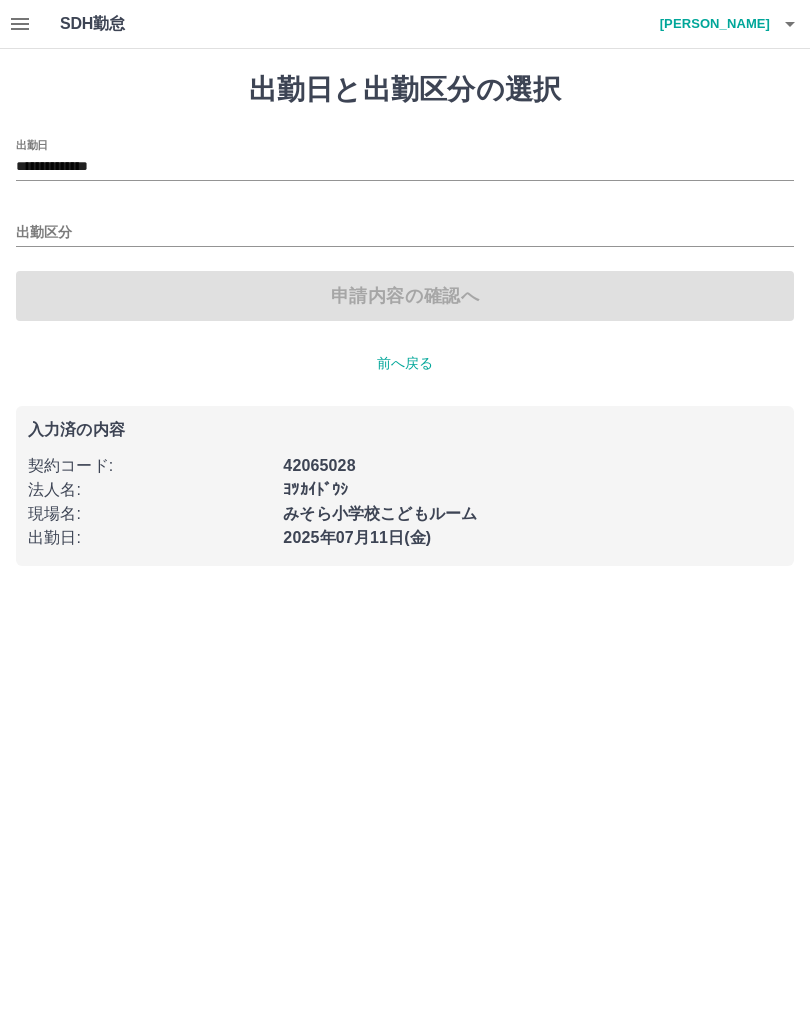 click on "**********" at bounding box center [405, 167] 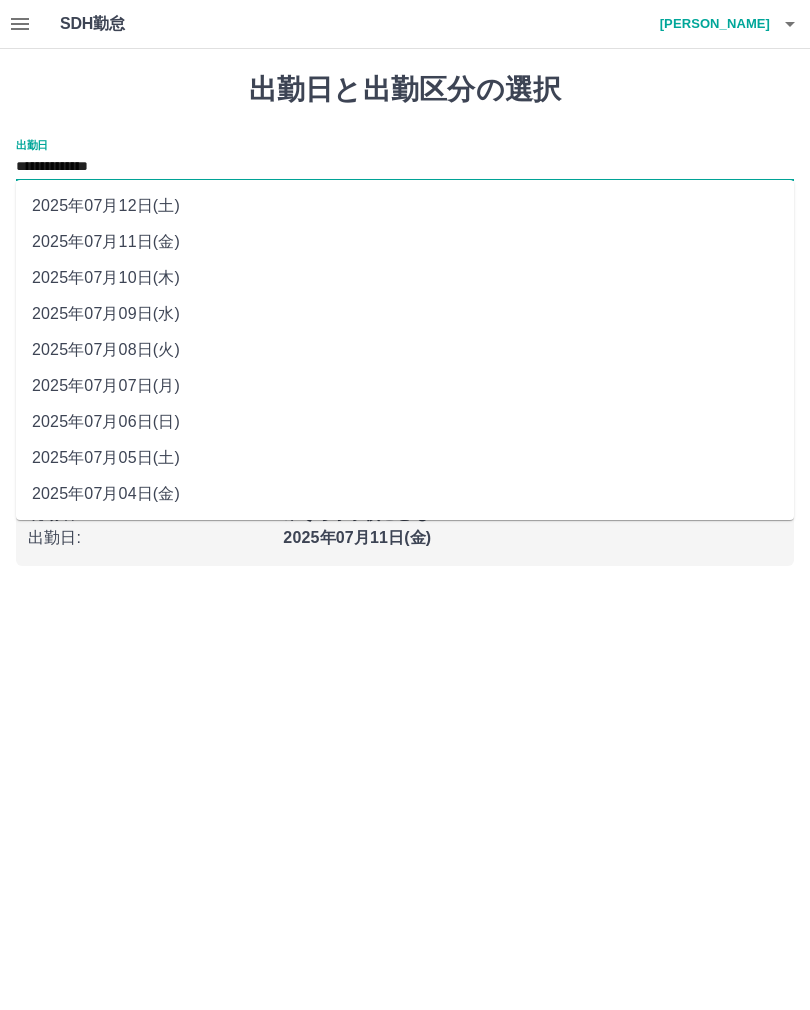click on "2025年07月06日(日)" at bounding box center [405, 422] 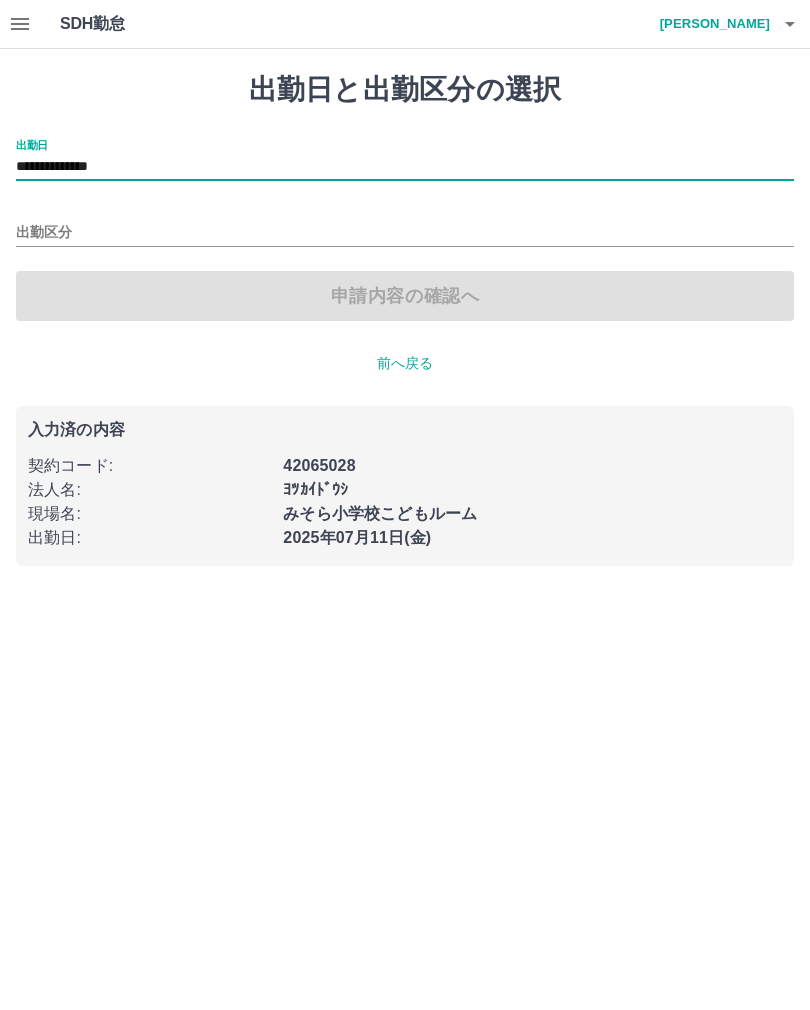 click on "出勤区分" at bounding box center (405, 233) 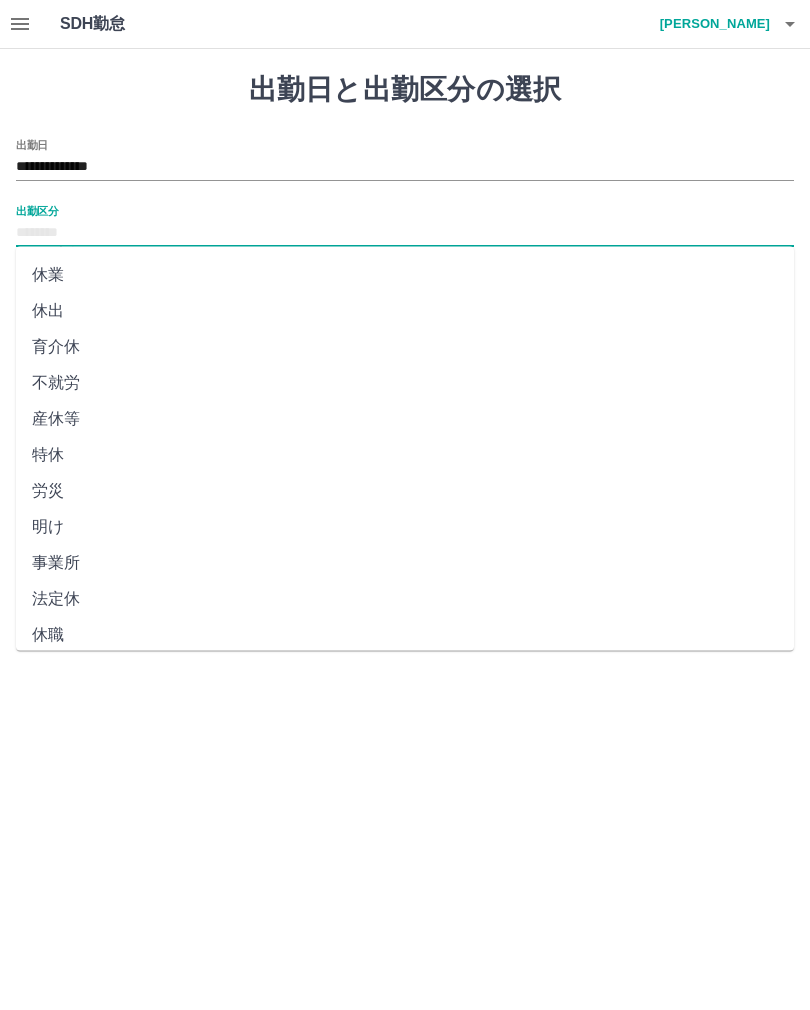 scroll, scrollTop: 248, scrollLeft: 0, axis: vertical 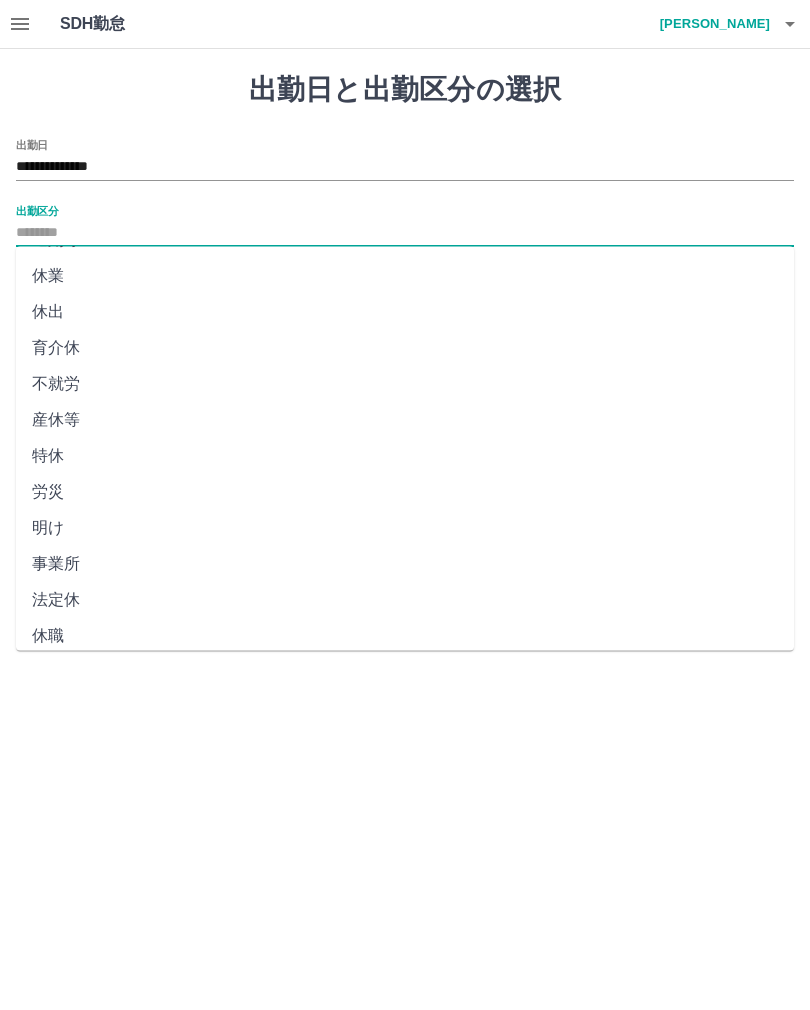 click on "法定休" at bounding box center (405, 601) 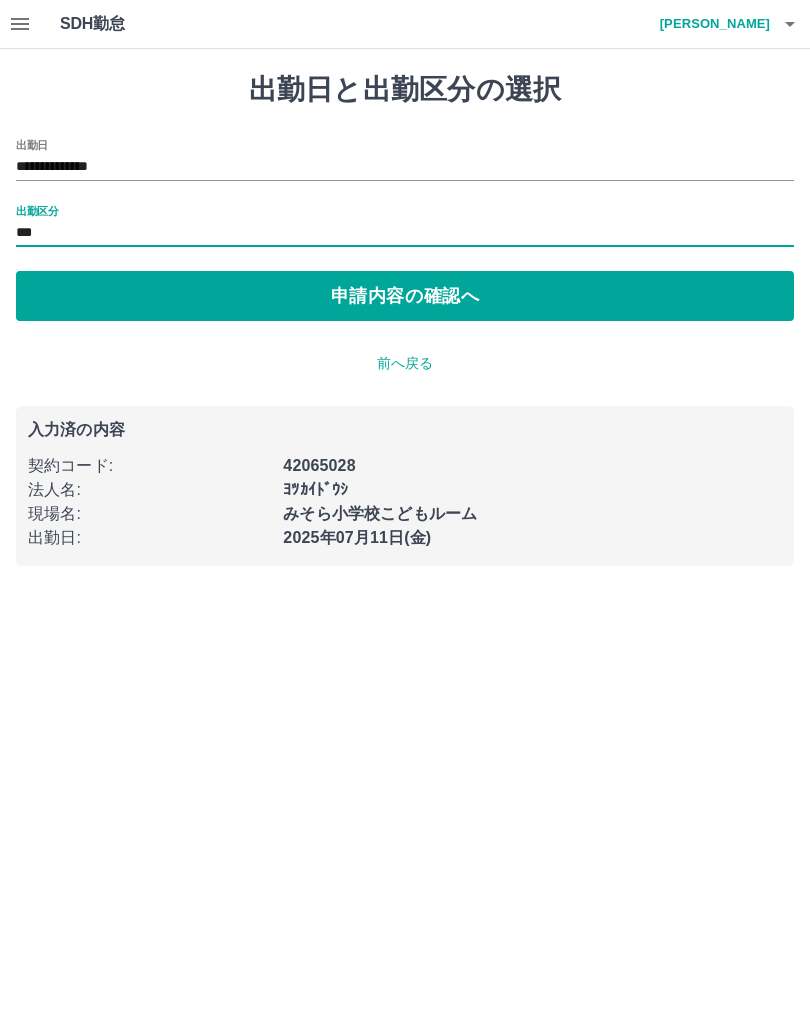 click on "申請内容の確認へ" at bounding box center [405, 296] 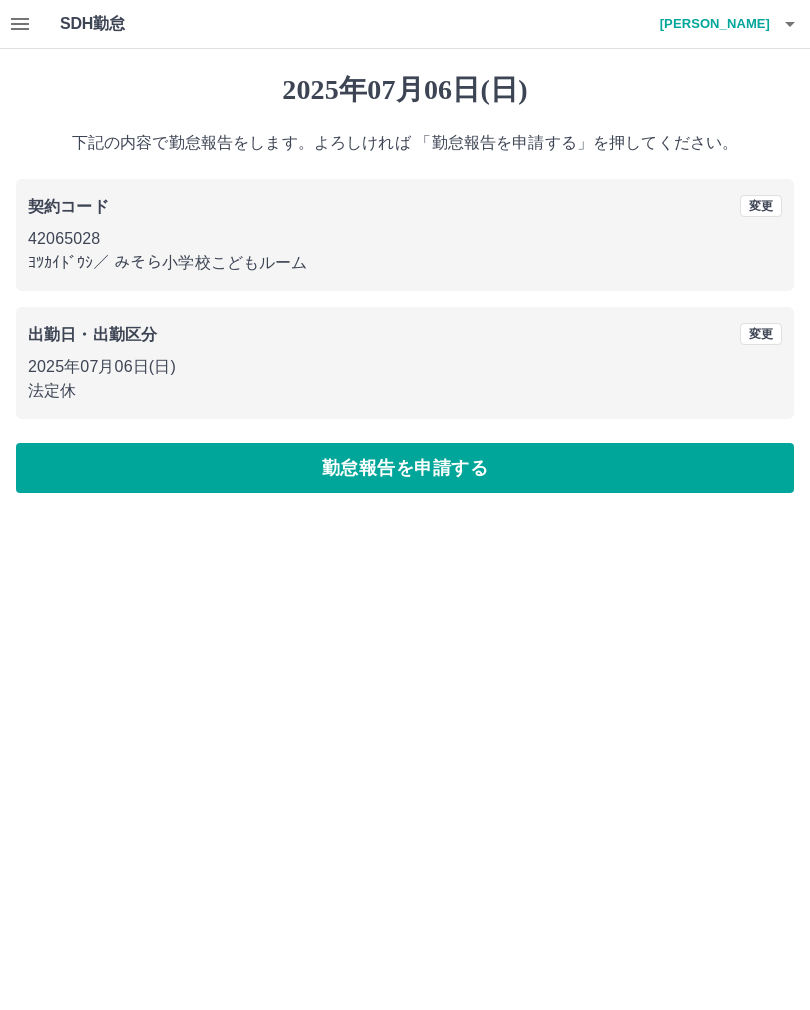 click on "勤怠報告を申請する" at bounding box center [405, 468] 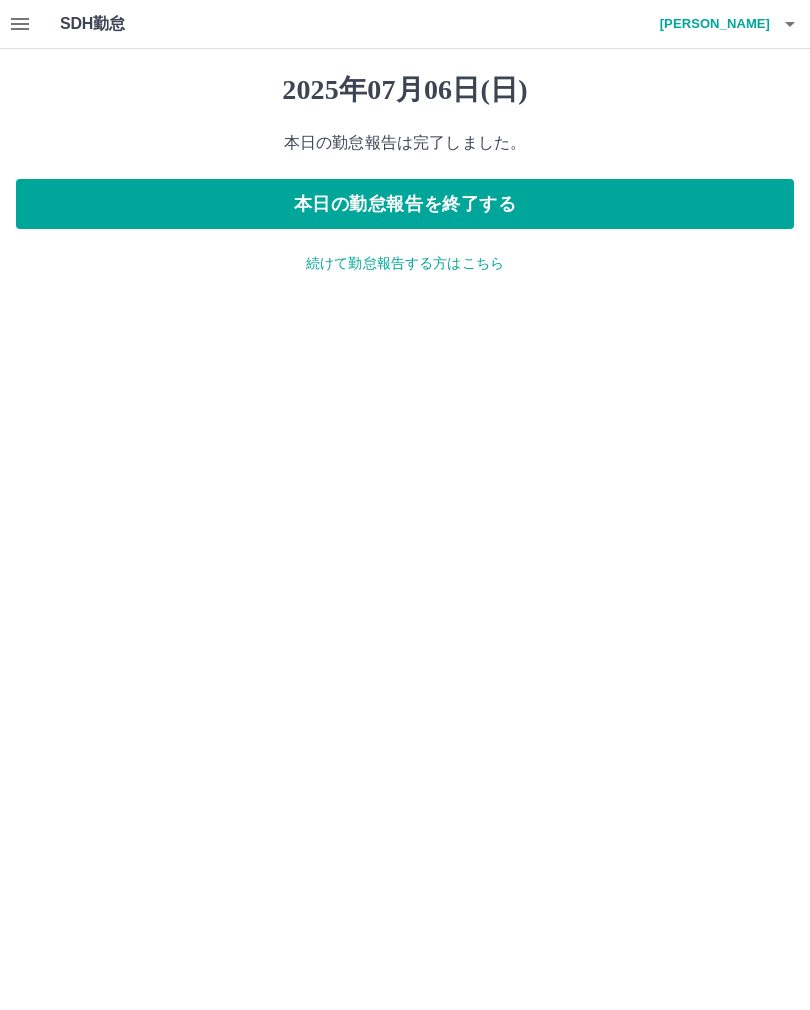 click at bounding box center (20, 24) 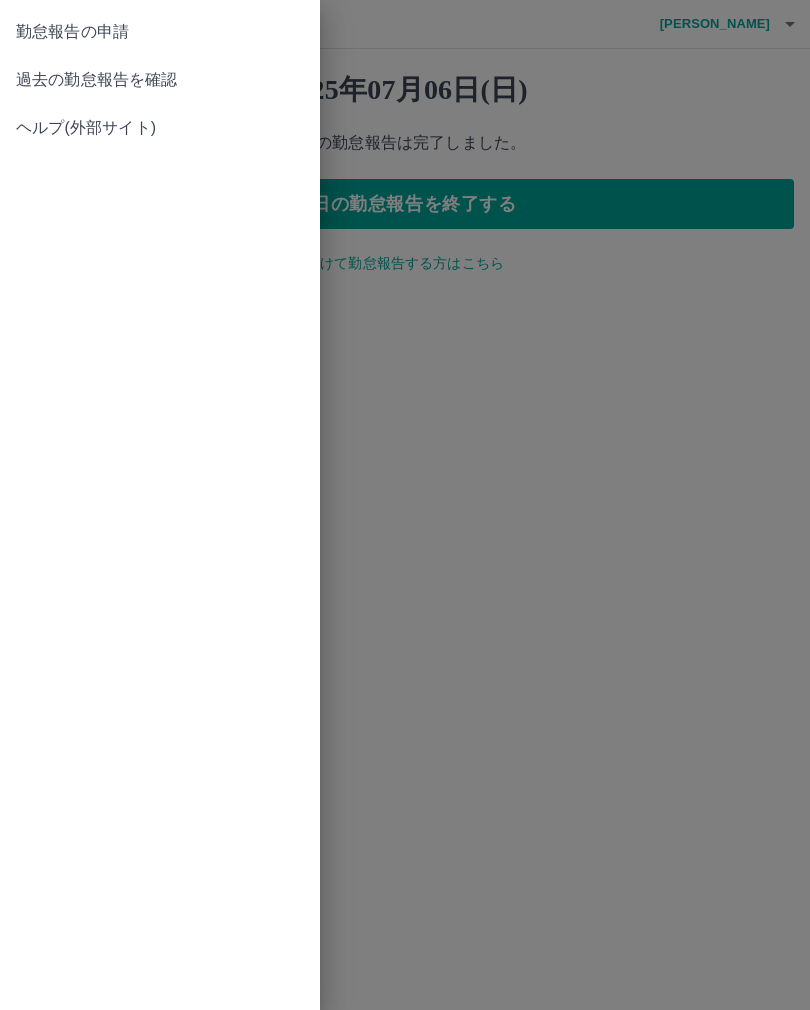 click on "勤怠報告の申請" at bounding box center [160, 32] 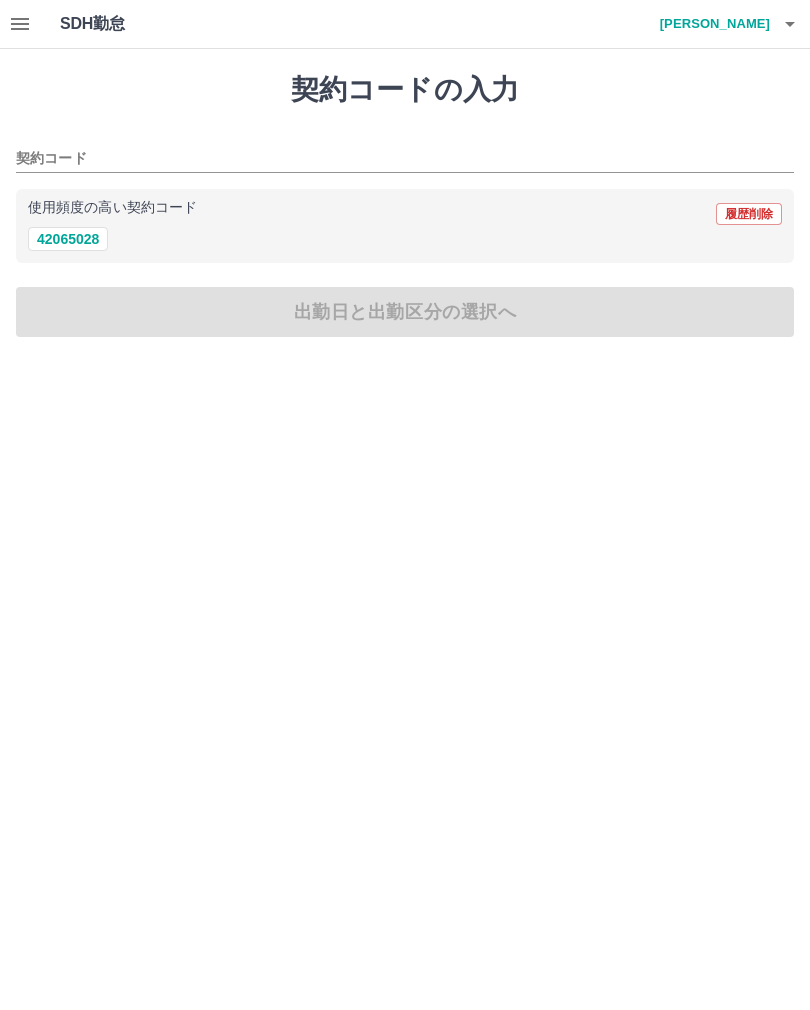 click on "42065028" at bounding box center (68, 239) 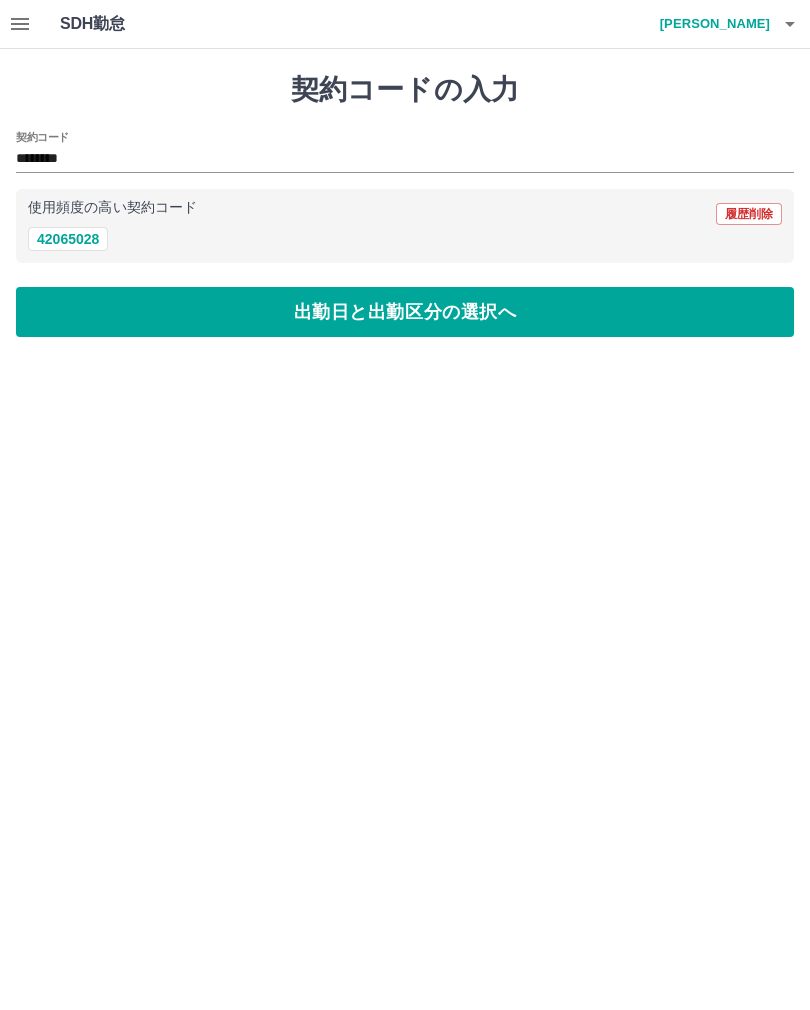 click on "出勤日と出勤区分の選択へ" at bounding box center (405, 312) 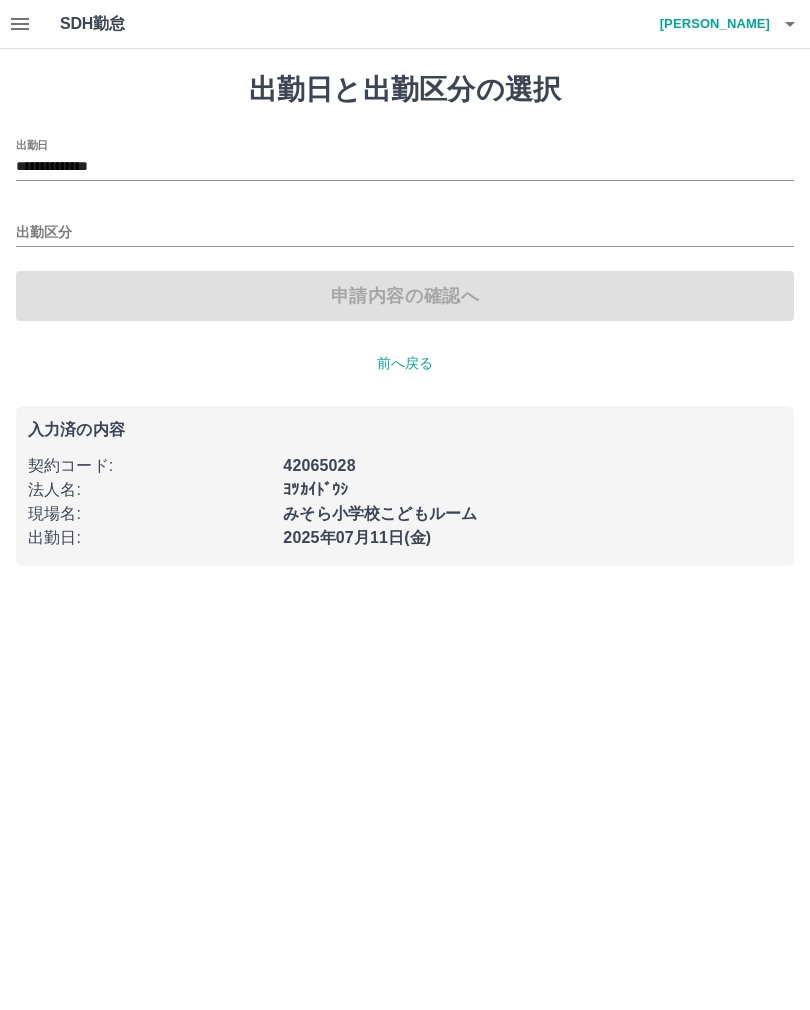 click on "**********" at bounding box center [405, 160] 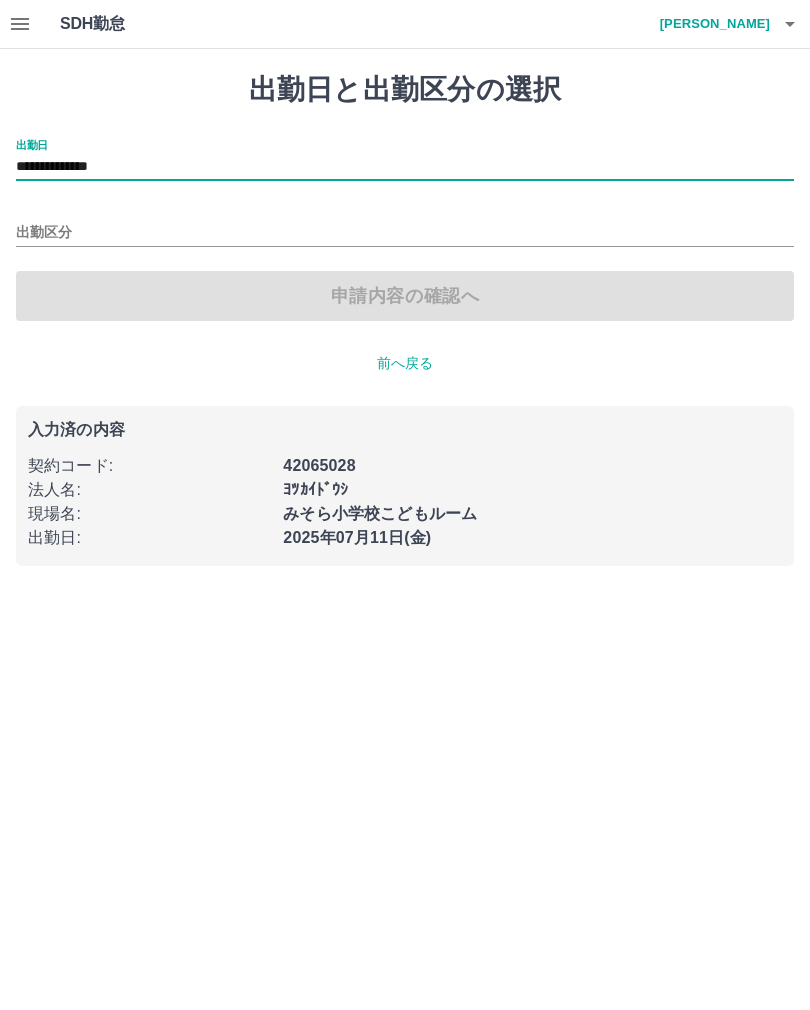 click on "**********" at bounding box center [405, 167] 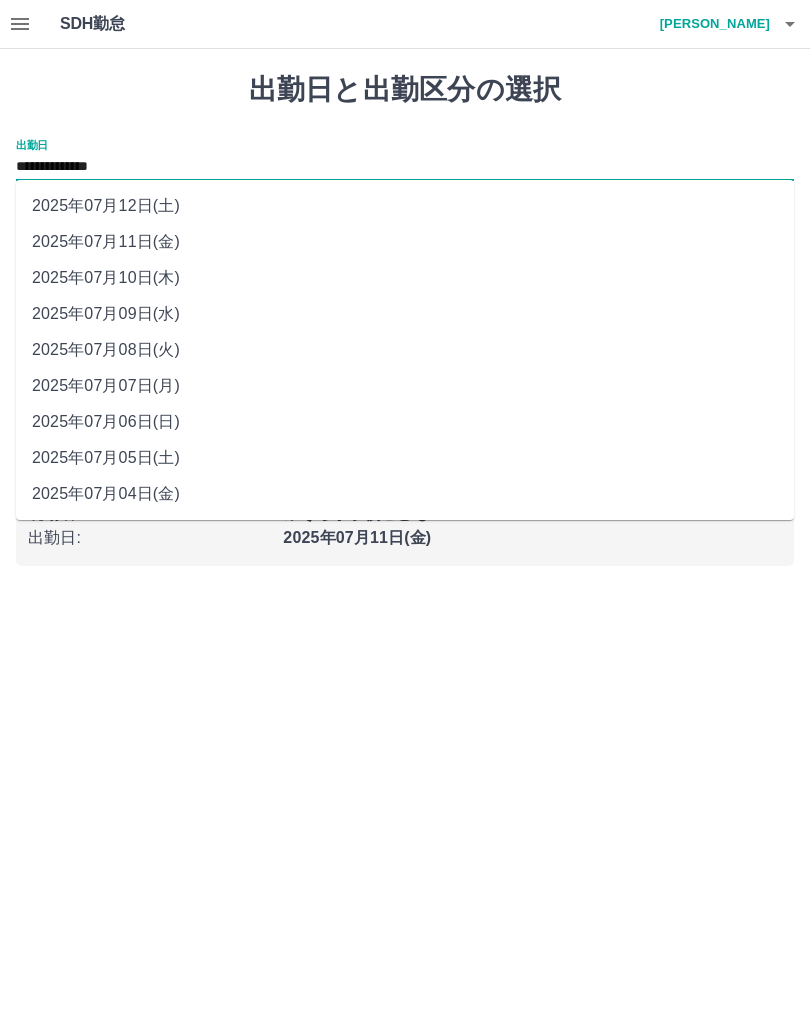 click on "2025年07月05日(土)" at bounding box center [405, 458] 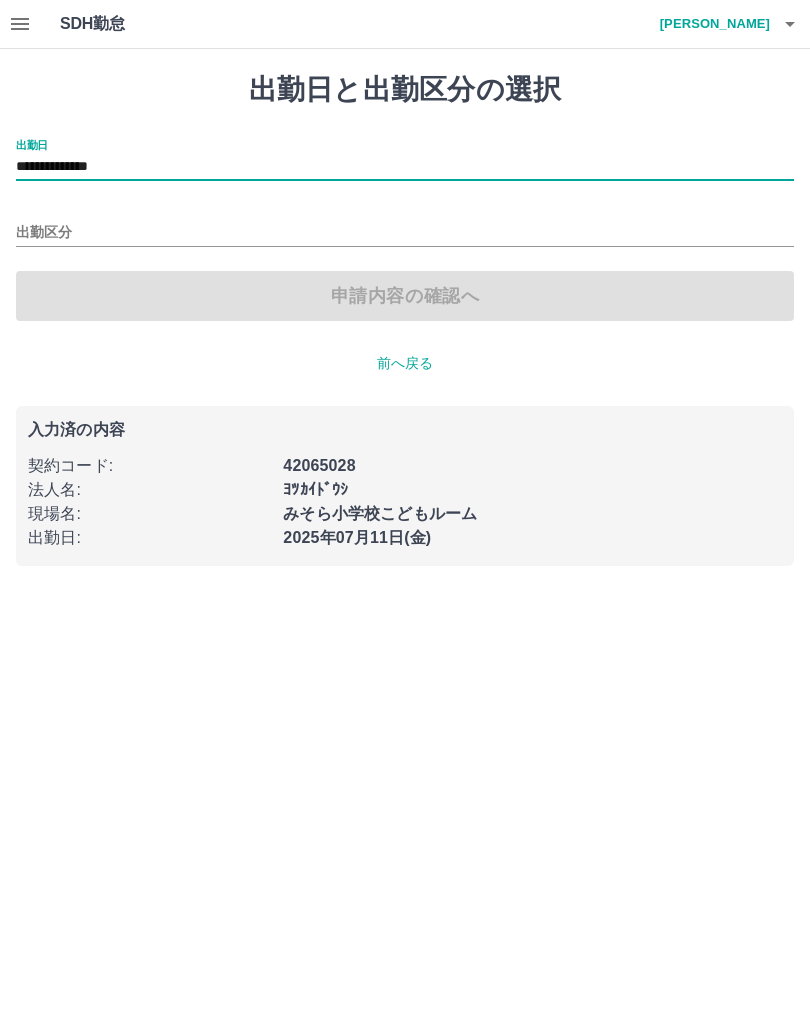 click on "出勤区分" at bounding box center (405, 233) 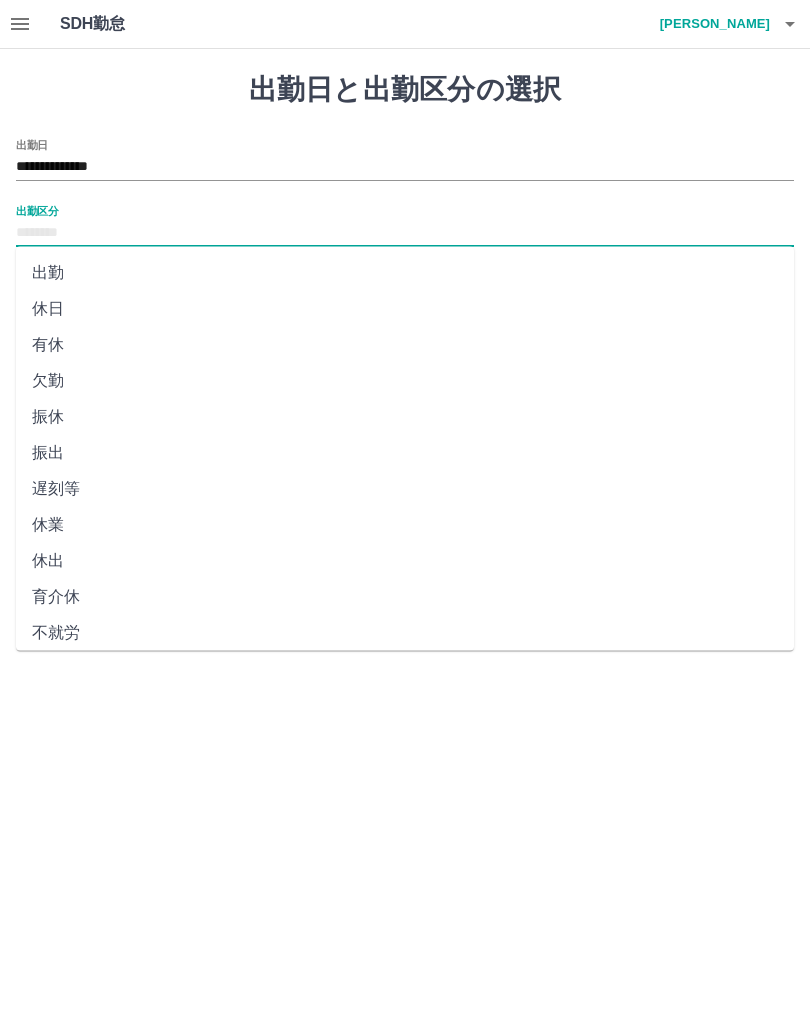 click on "休日" at bounding box center [405, 309] 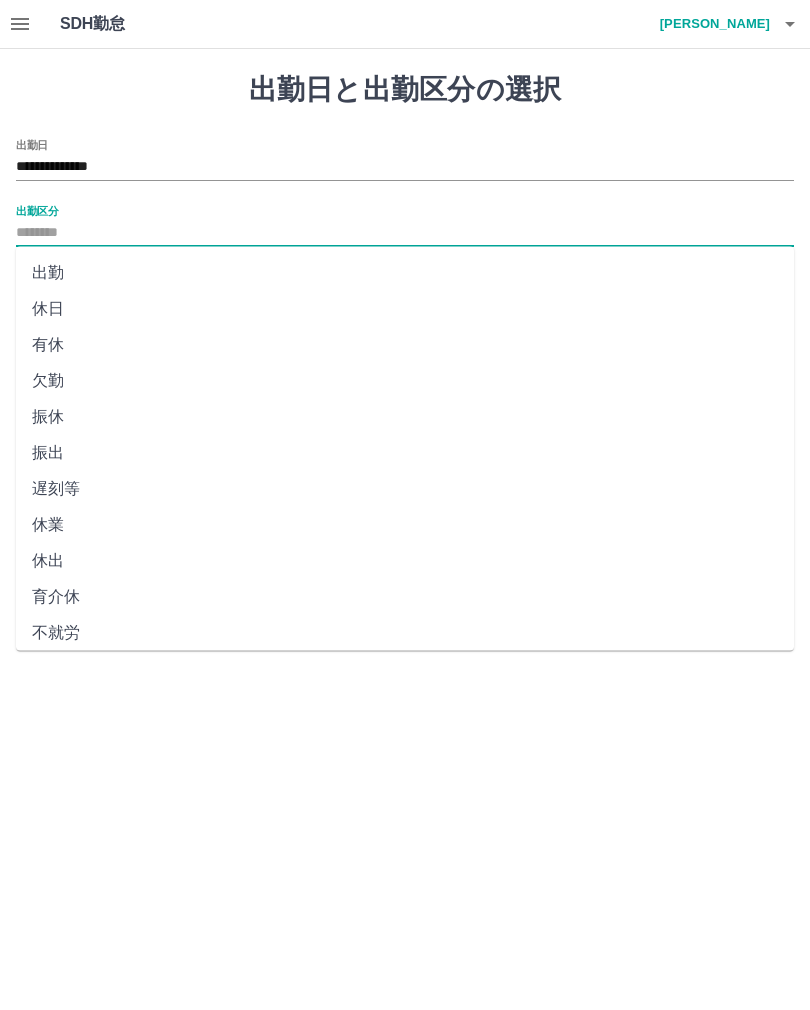 type on "**" 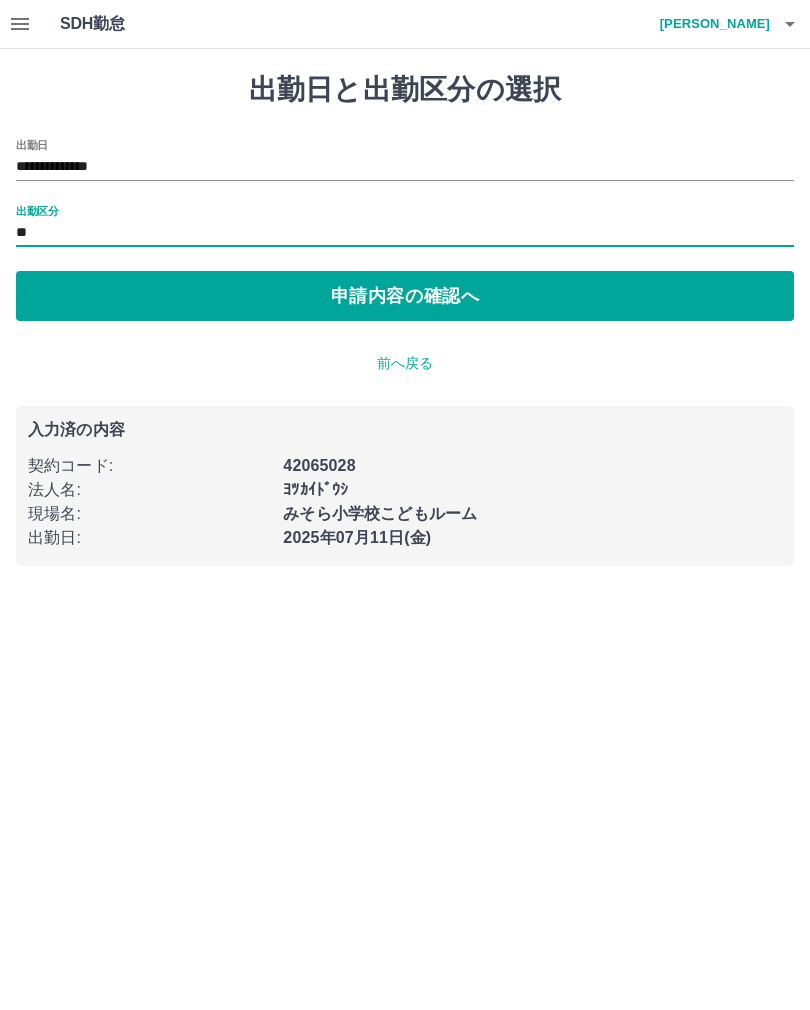 click on "申請内容の確認へ" at bounding box center (405, 296) 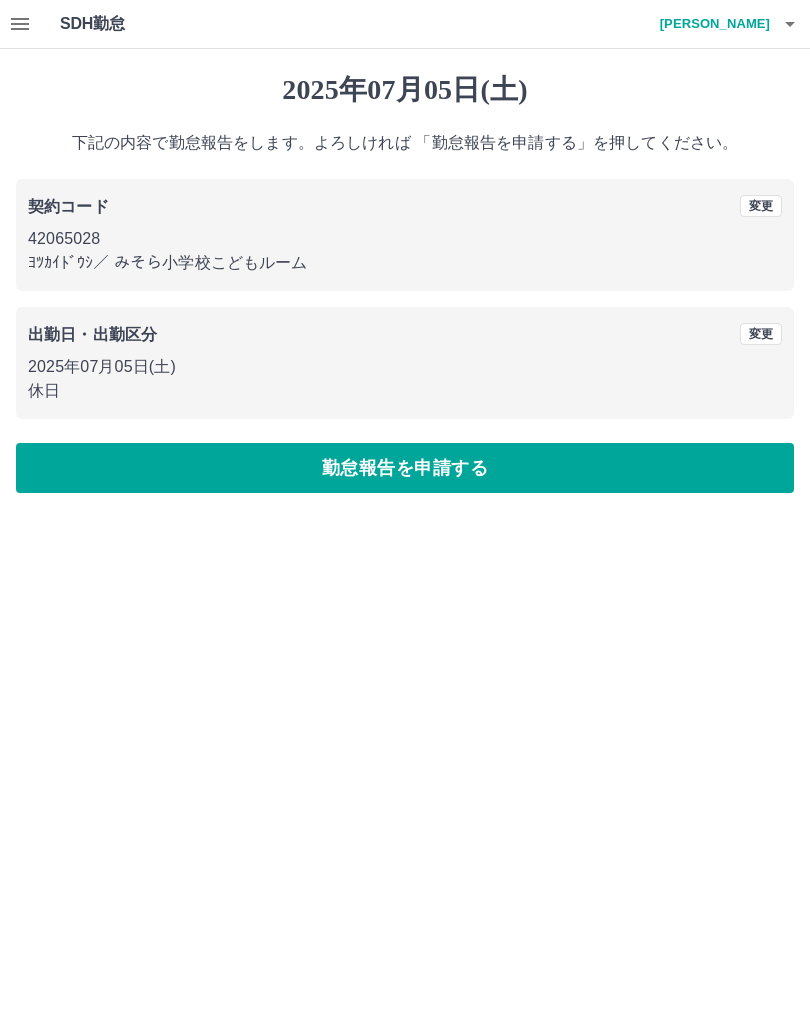 click on "勤怠報告を申請する" at bounding box center [405, 468] 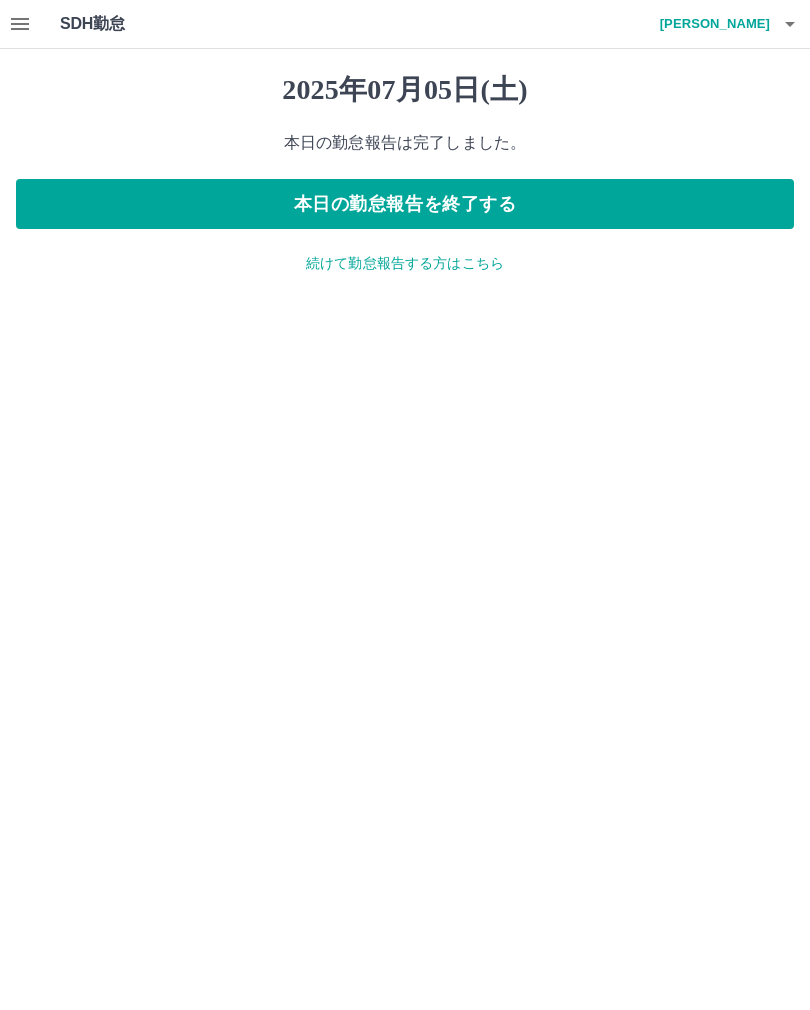 click at bounding box center [20, 24] 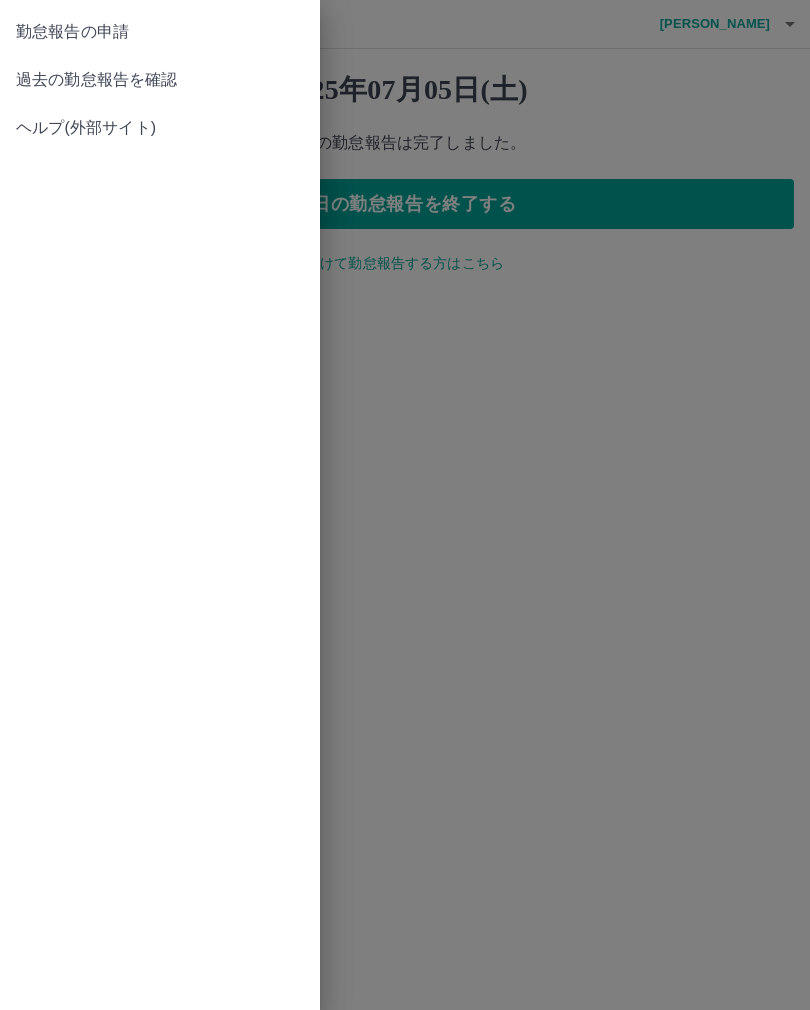 click on "過去の勤怠報告を確認" at bounding box center [160, 80] 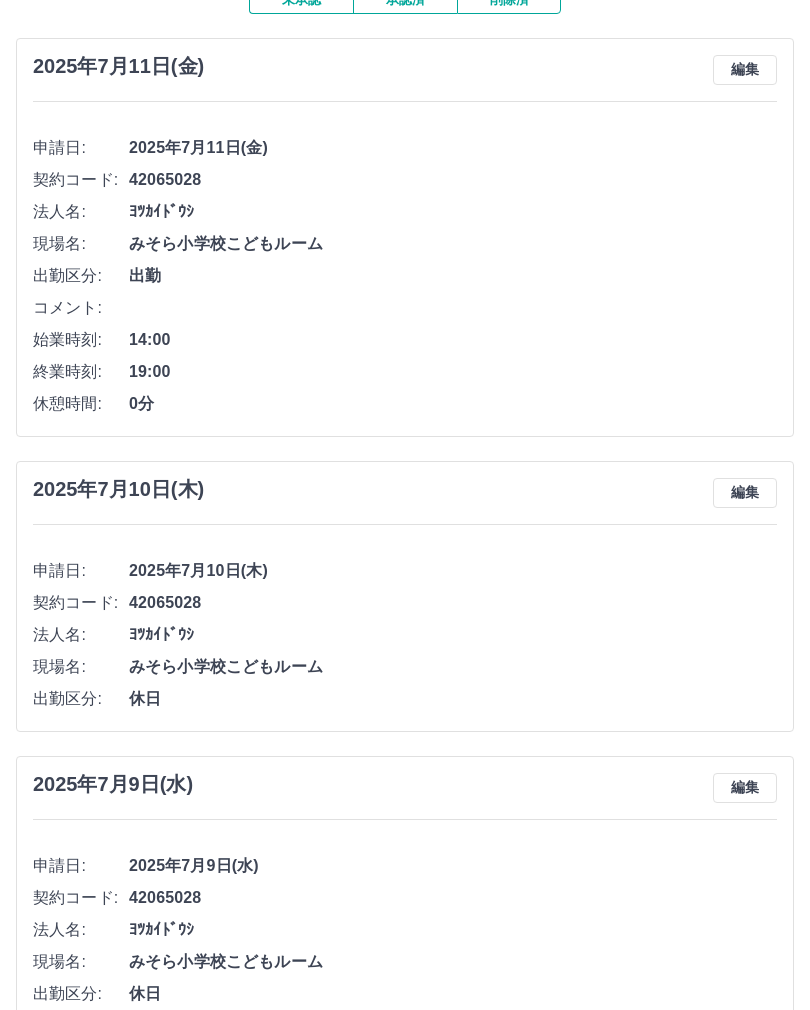 scroll, scrollTop: 0, scrollLeft: 0, axis: both 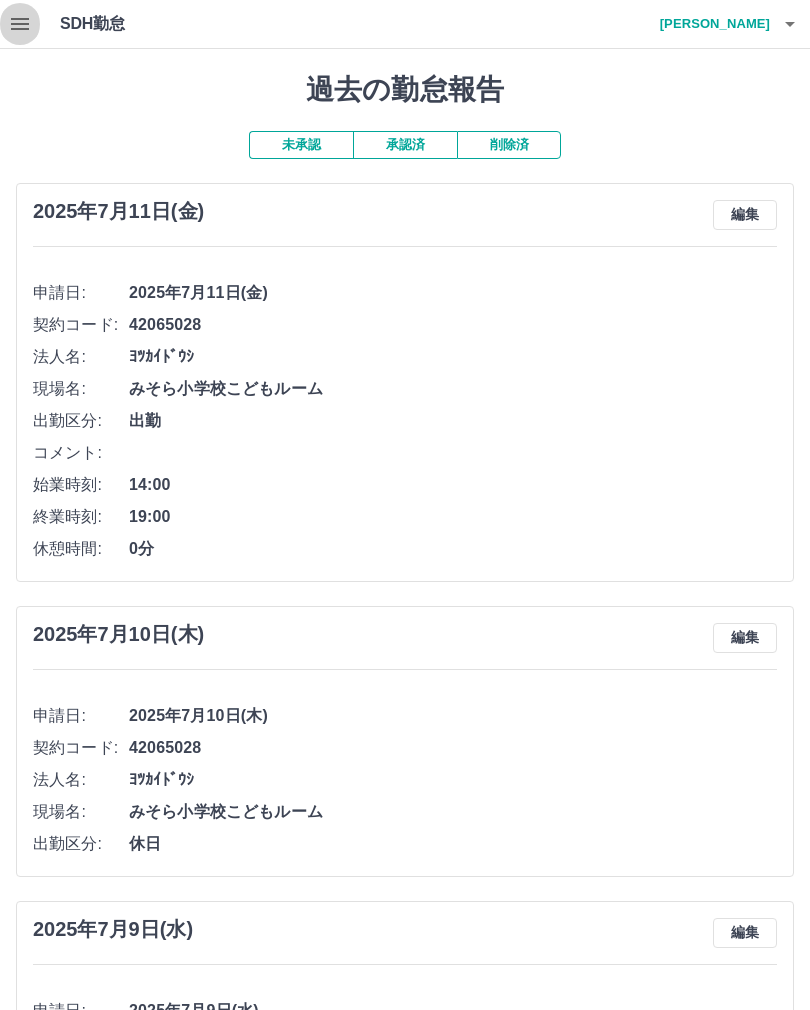 click at bounding box center [20, 24] 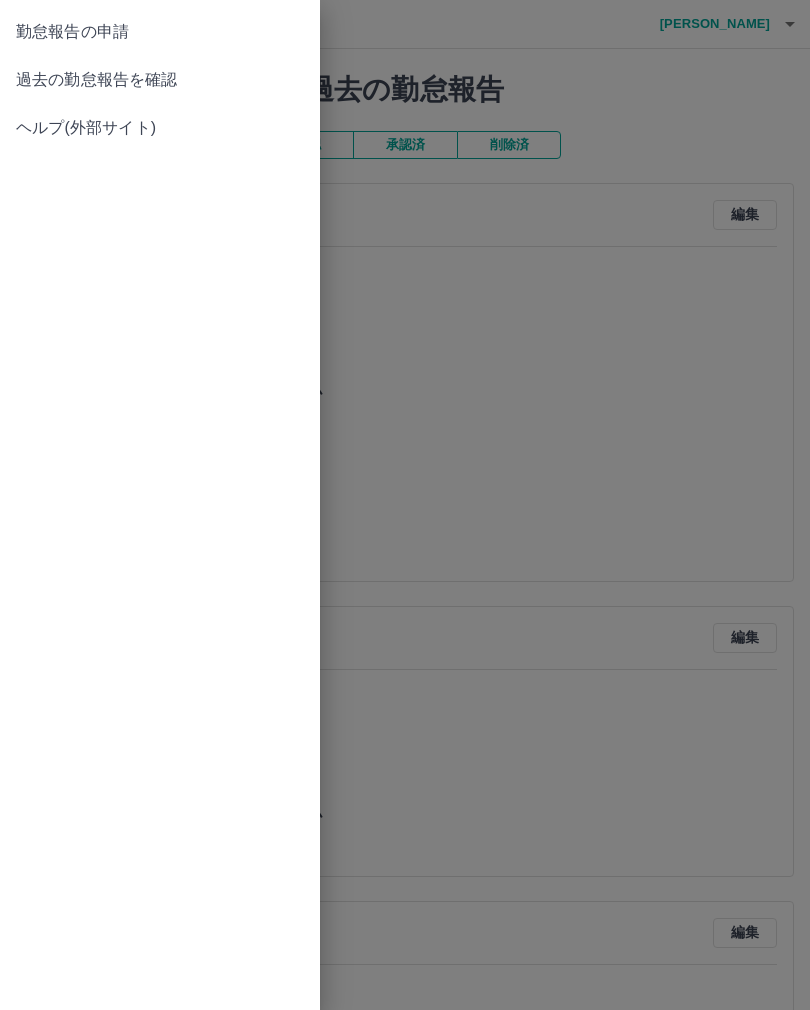 click on "勤怠報告の申請" at bounding box center [160, 32] 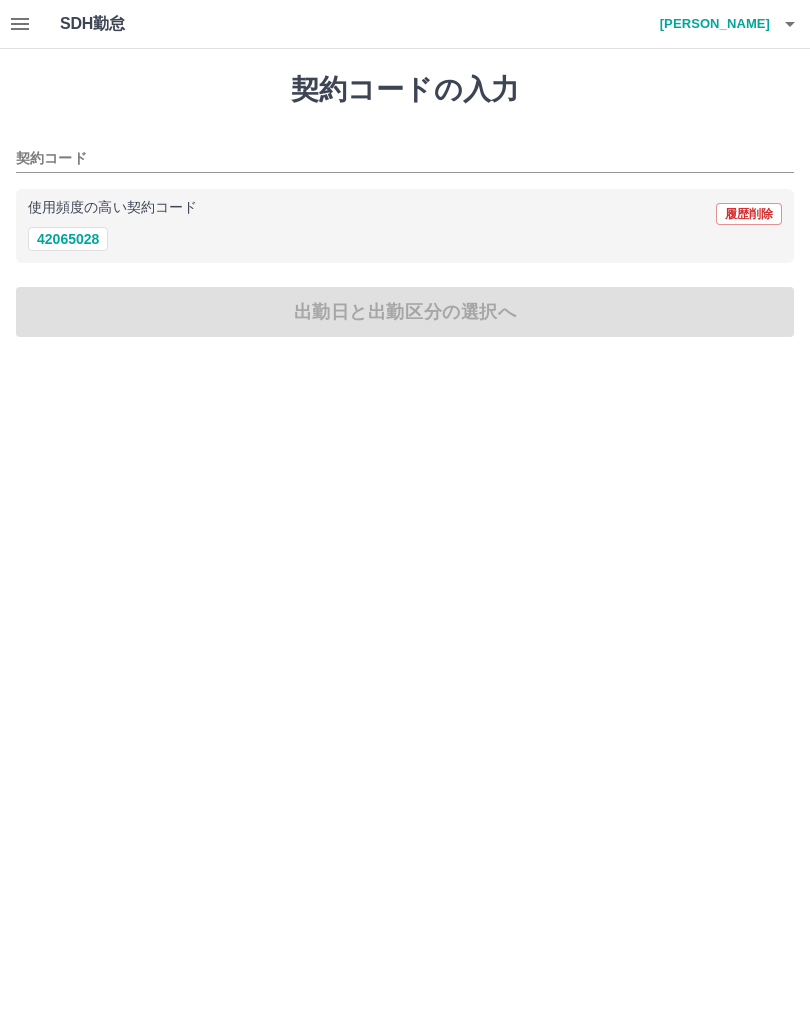 click on "42065028" at bounding box center (68, 239) 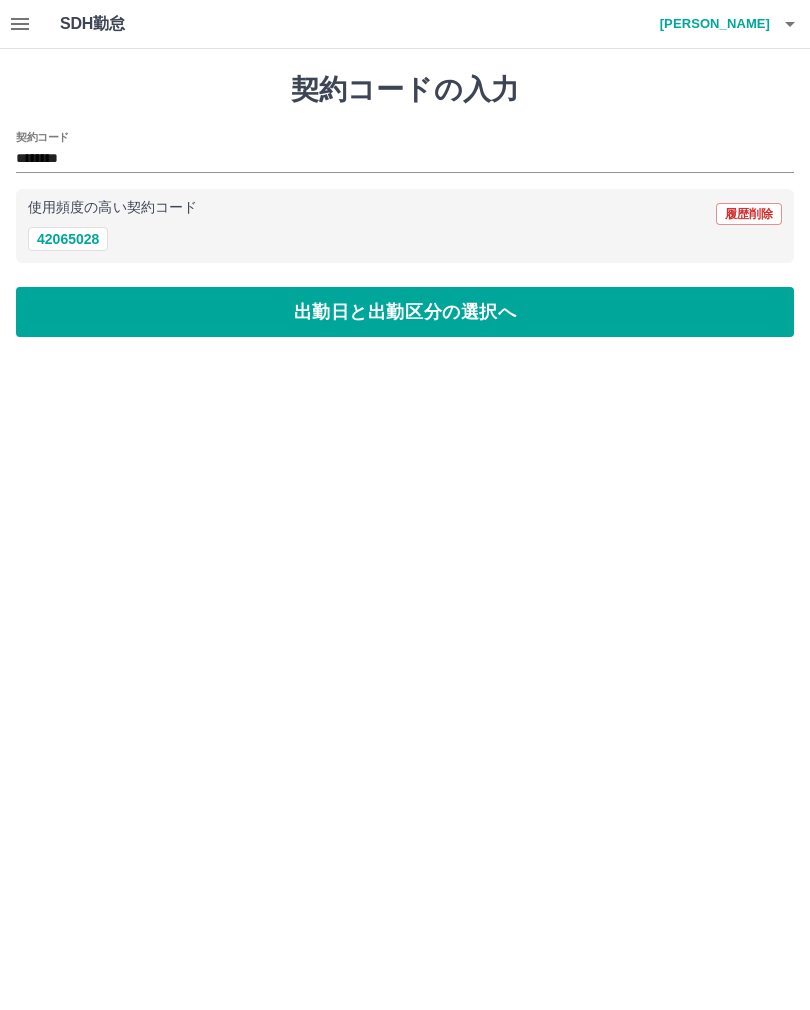 click on "出勤日と出勤区分の選択へ" at bounding box center [405, 312] 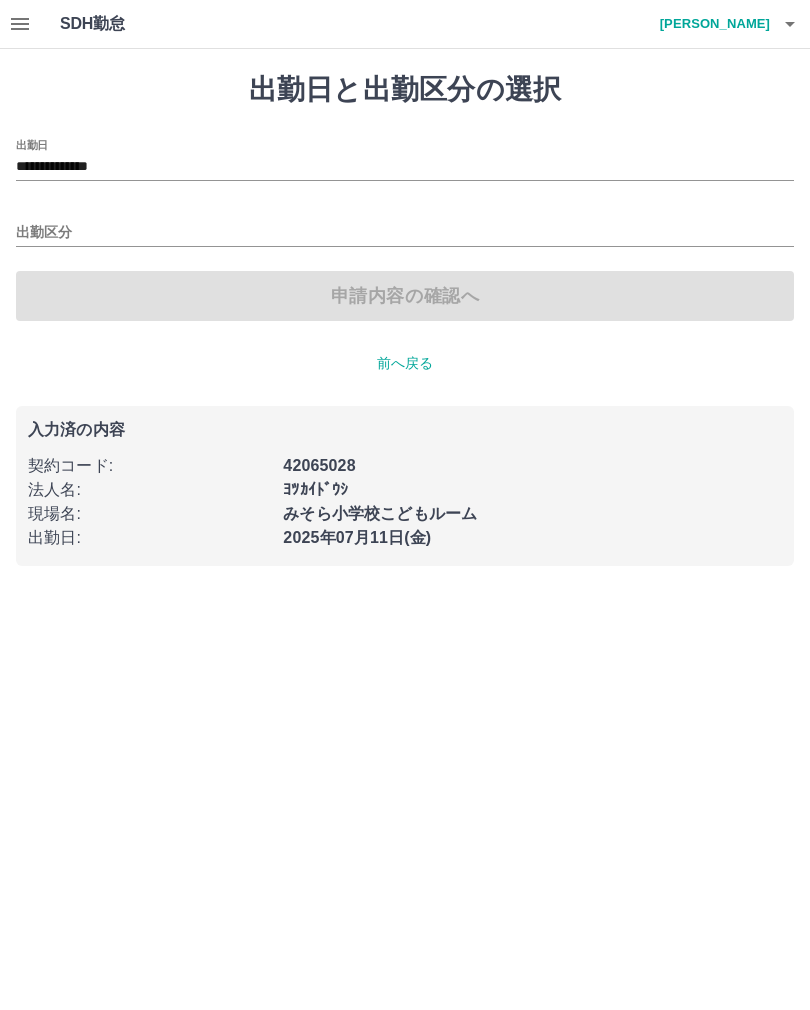 click on "**********" at bounding box center [405, 160] 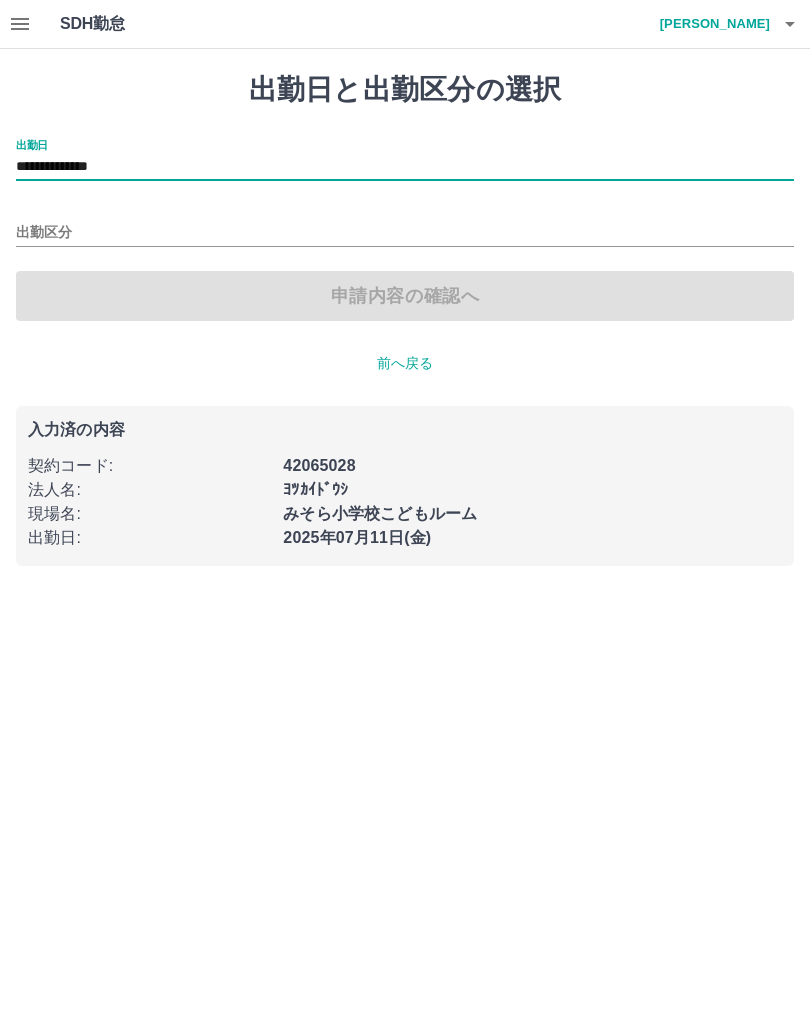 click on "**********" at bounding box center (405, 167) 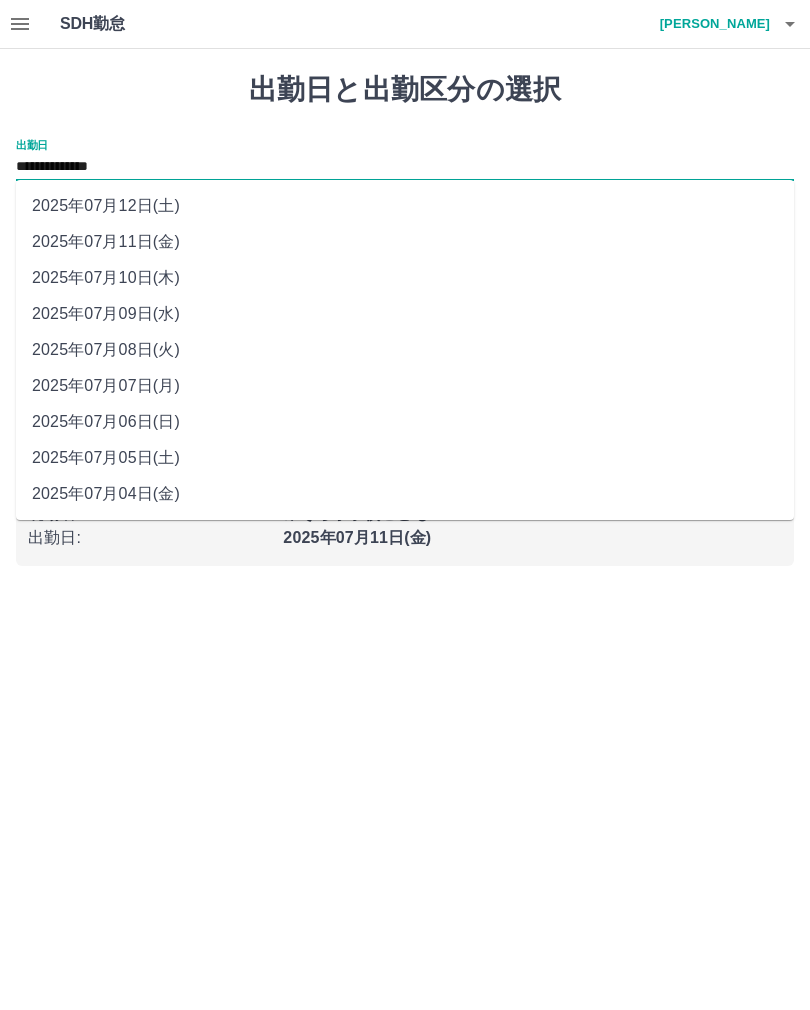 click on "2025年07月04日(金)" at bounding box center (405, 494) 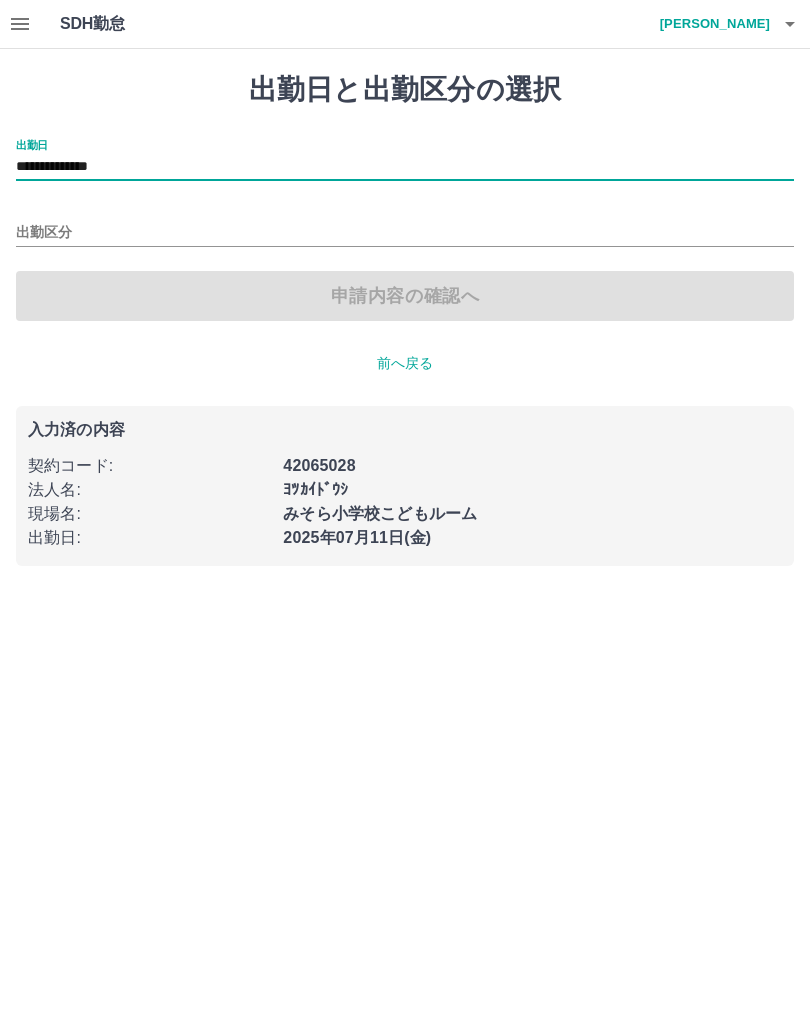 click on "出勤区分" at bounding box center (405, 226) 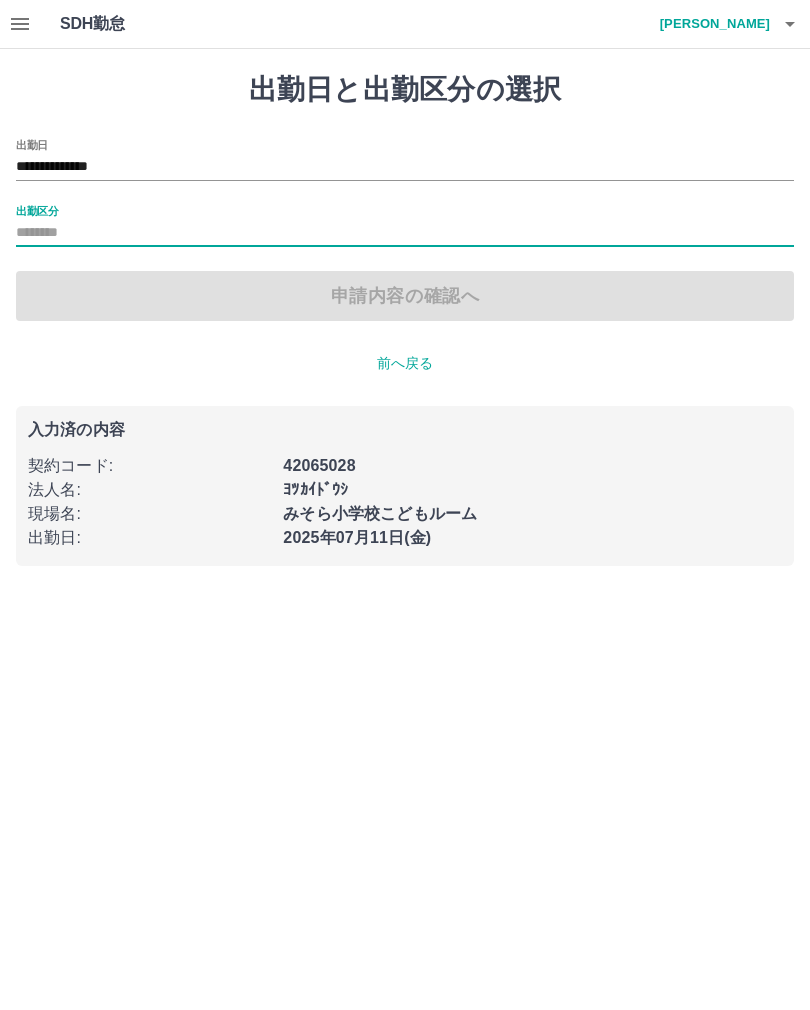 click on "出勤区分" at bounding box center (405, 233) 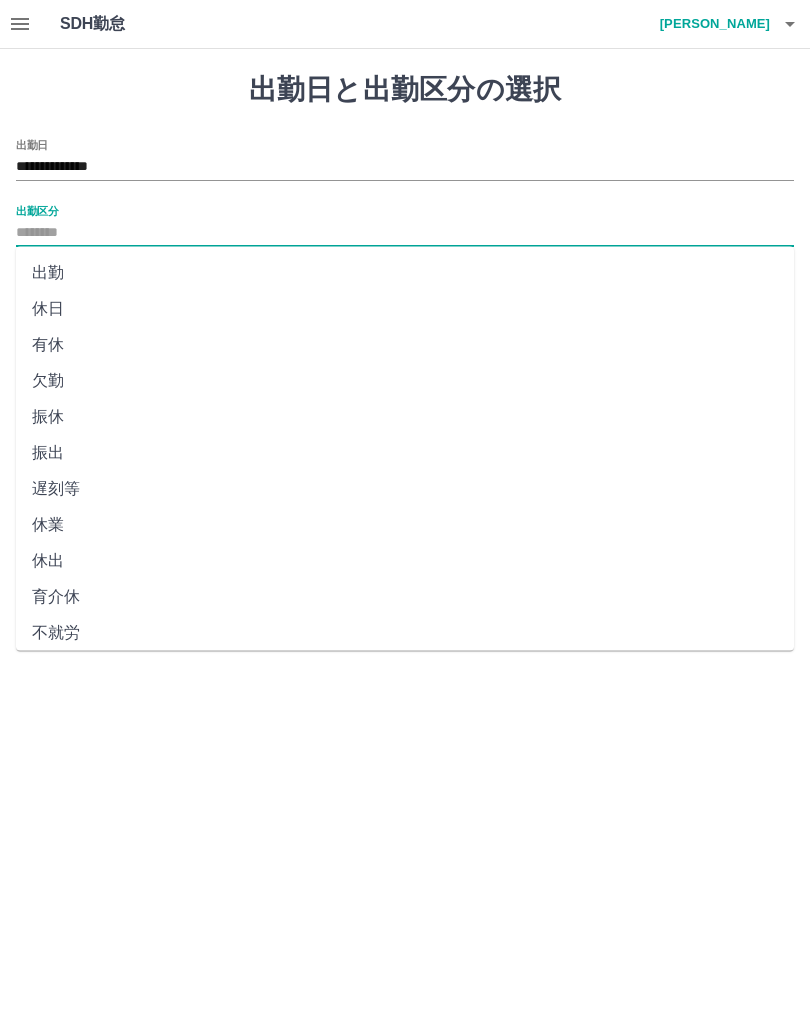 click on "休日" at bounding box center (405, 309) 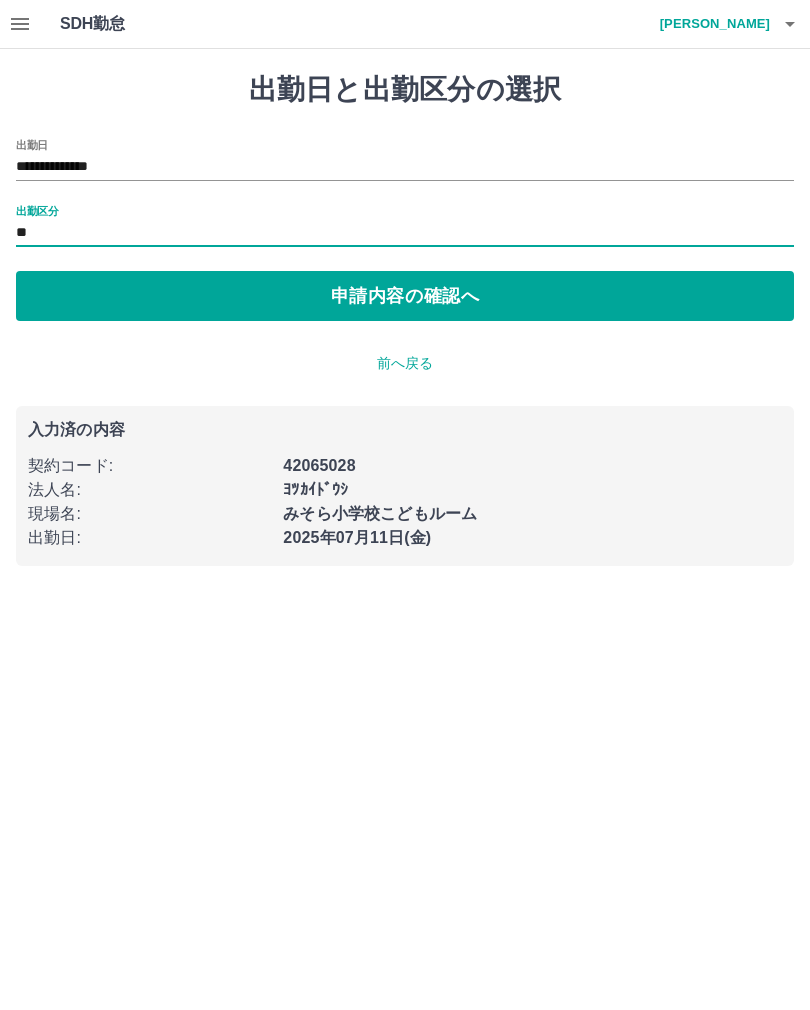 click on "申請内容の確認へ" at bounding box center (405, 296) 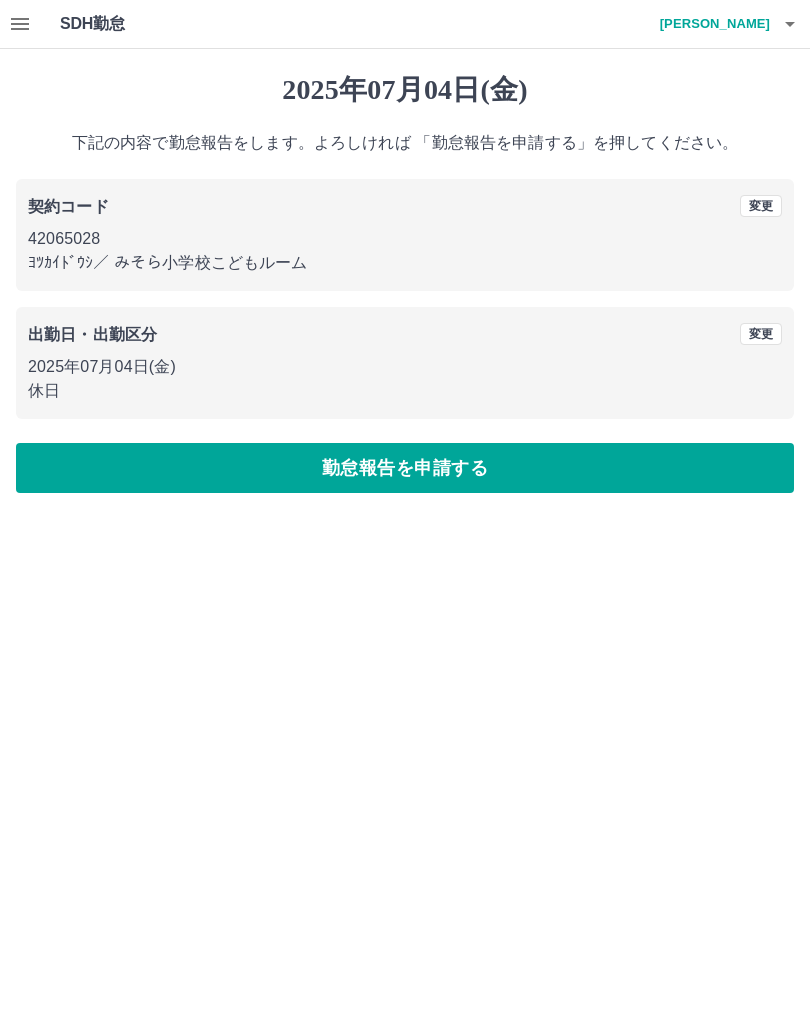 click on "勤怠報告を申請する" at bounding box center (405, 468) 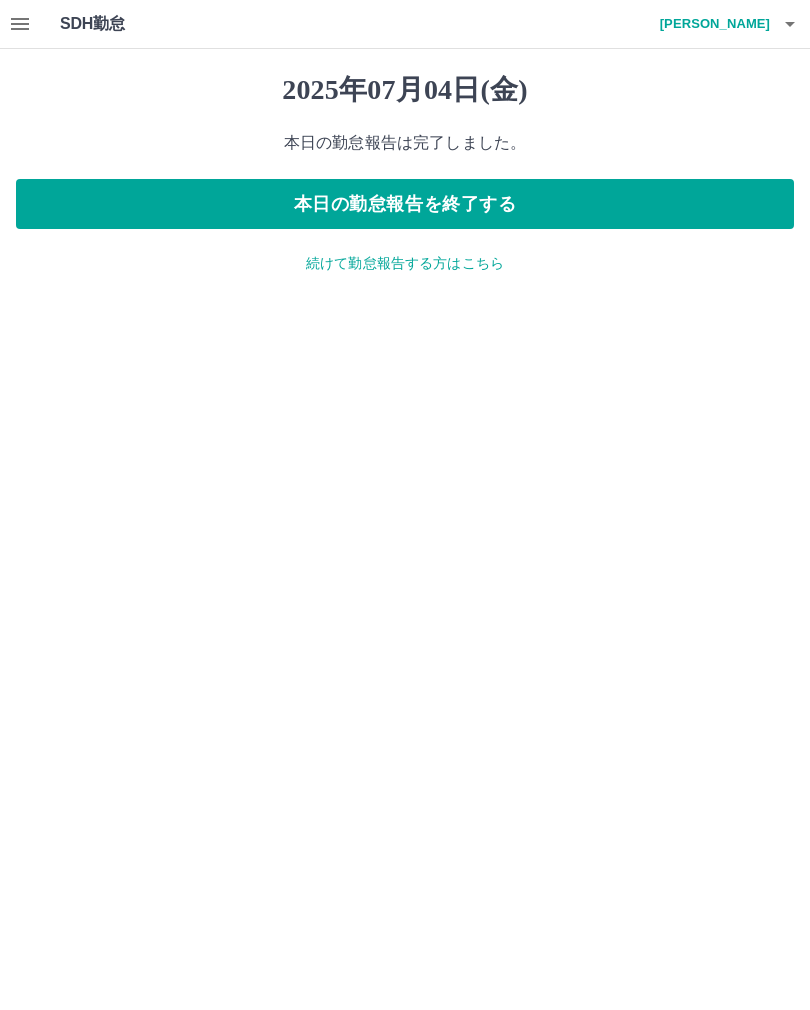 click at bounding box center (20, 24) 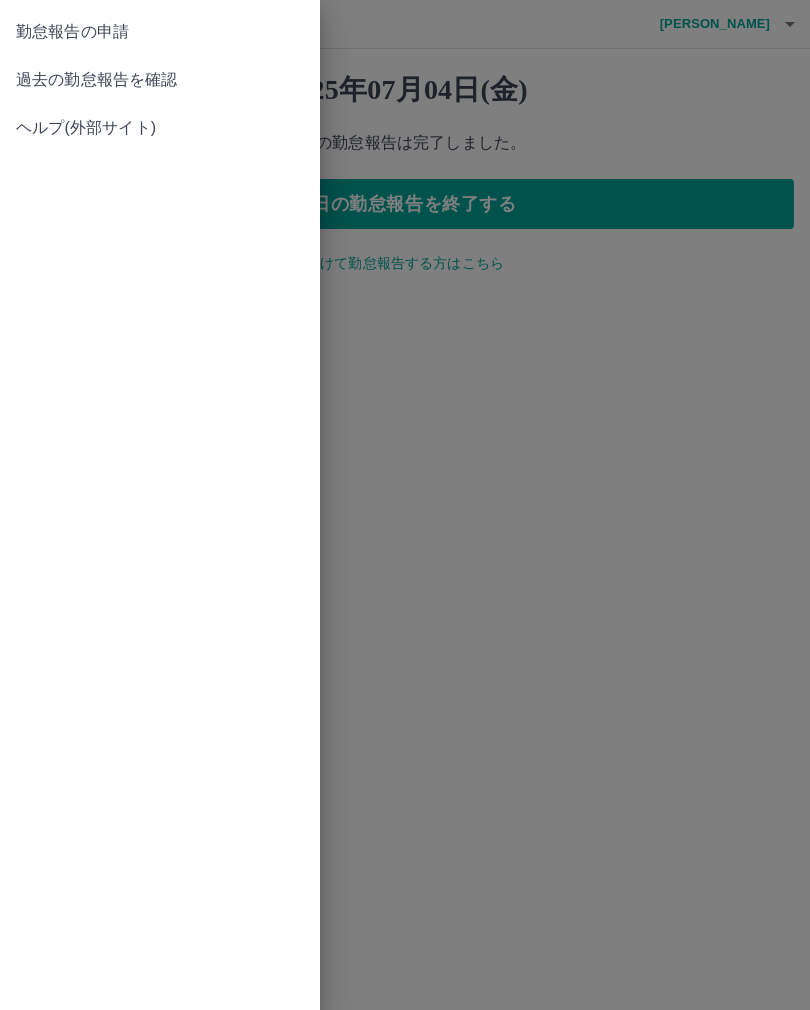 click on "勤怠報告の申請" at bounding box center [160, 32] 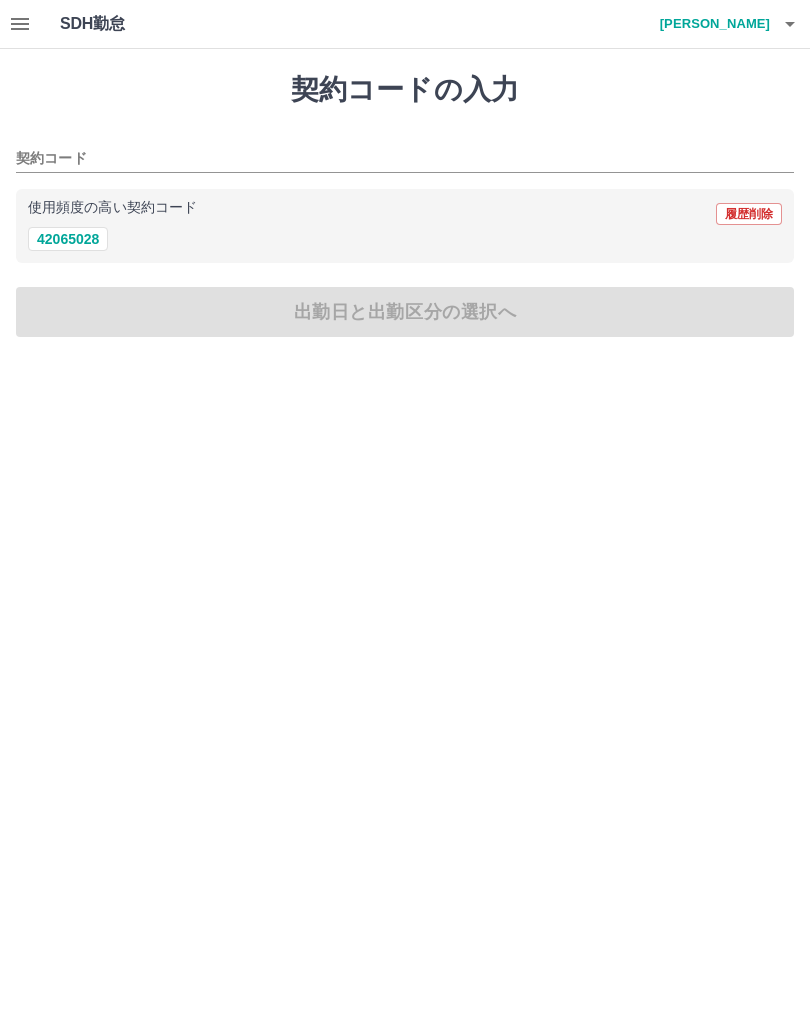 click 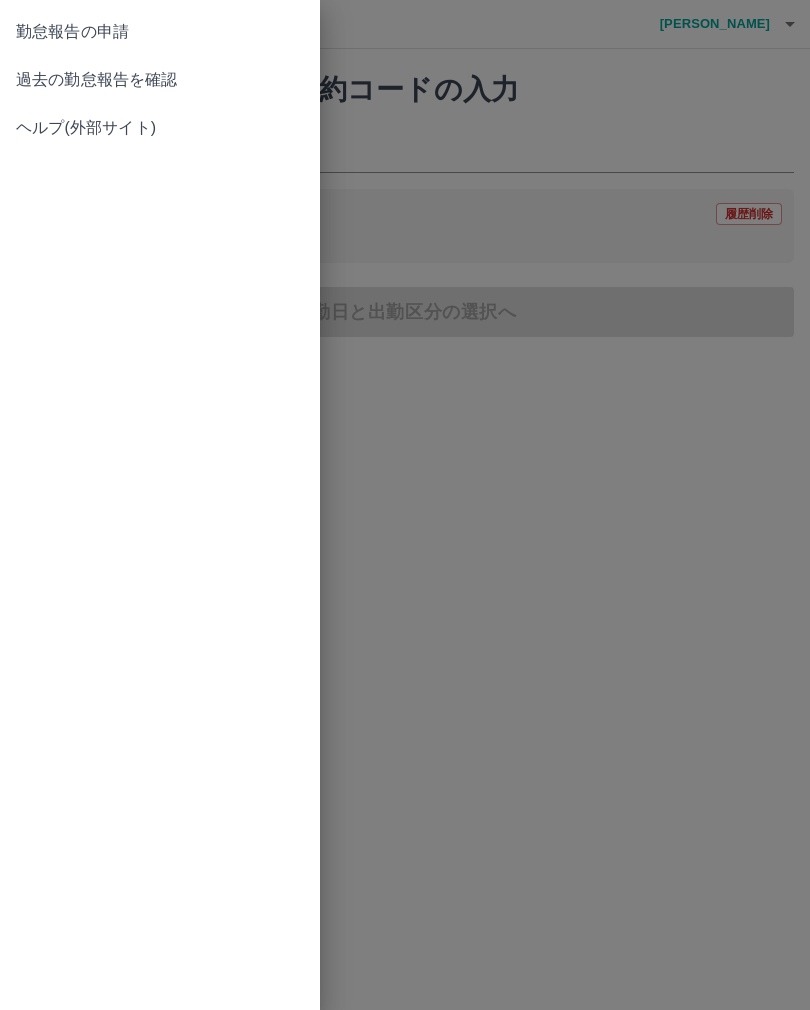 click on "過去の勤怠報告を確認" at bounding box center (160, 80) 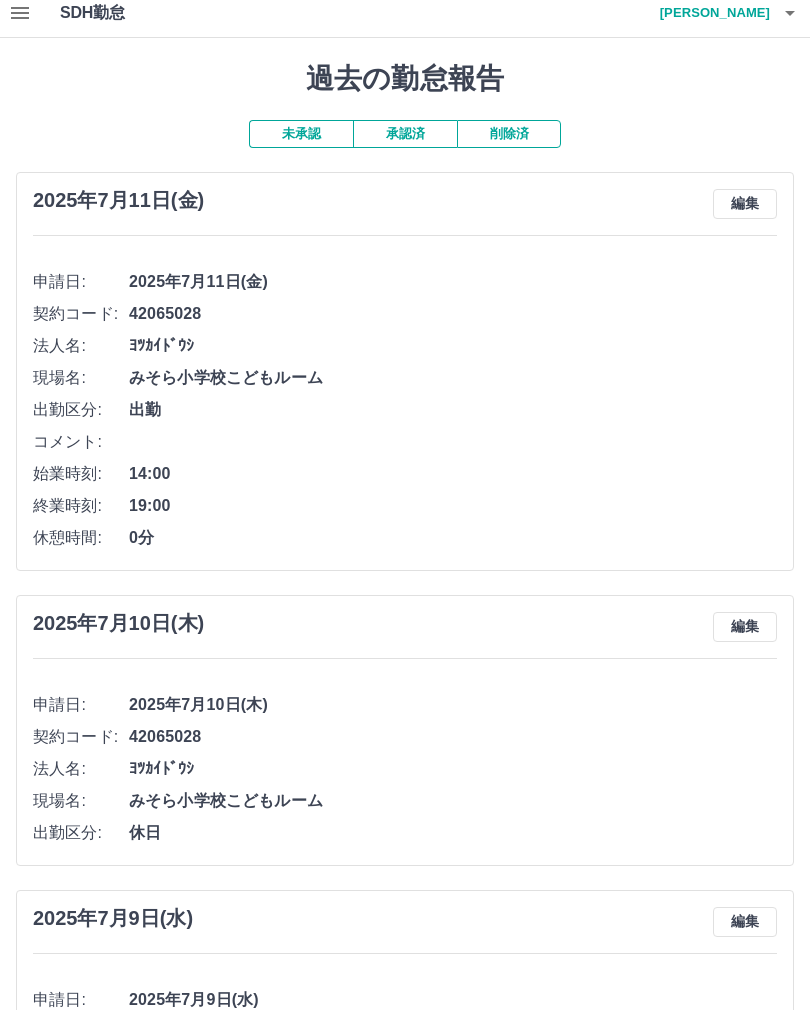 scroll, scrollTop: 0, scrollLeft: 0, axis: both 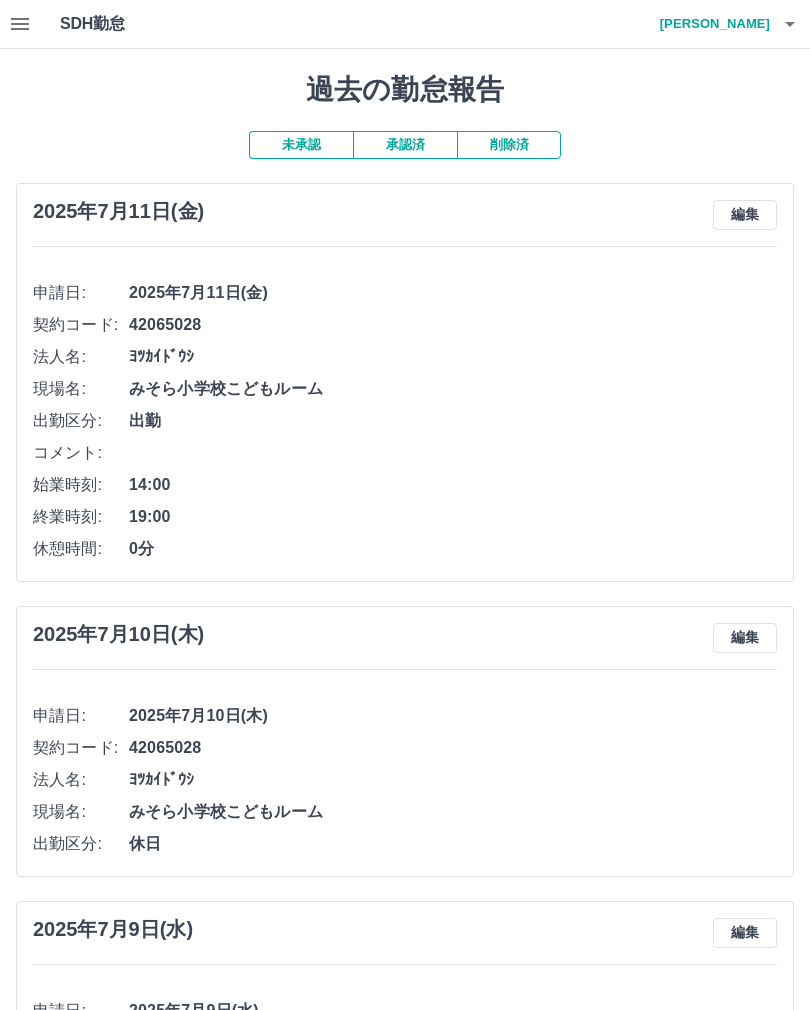 click on "緒方　明子" at bounding box center (710, 24) 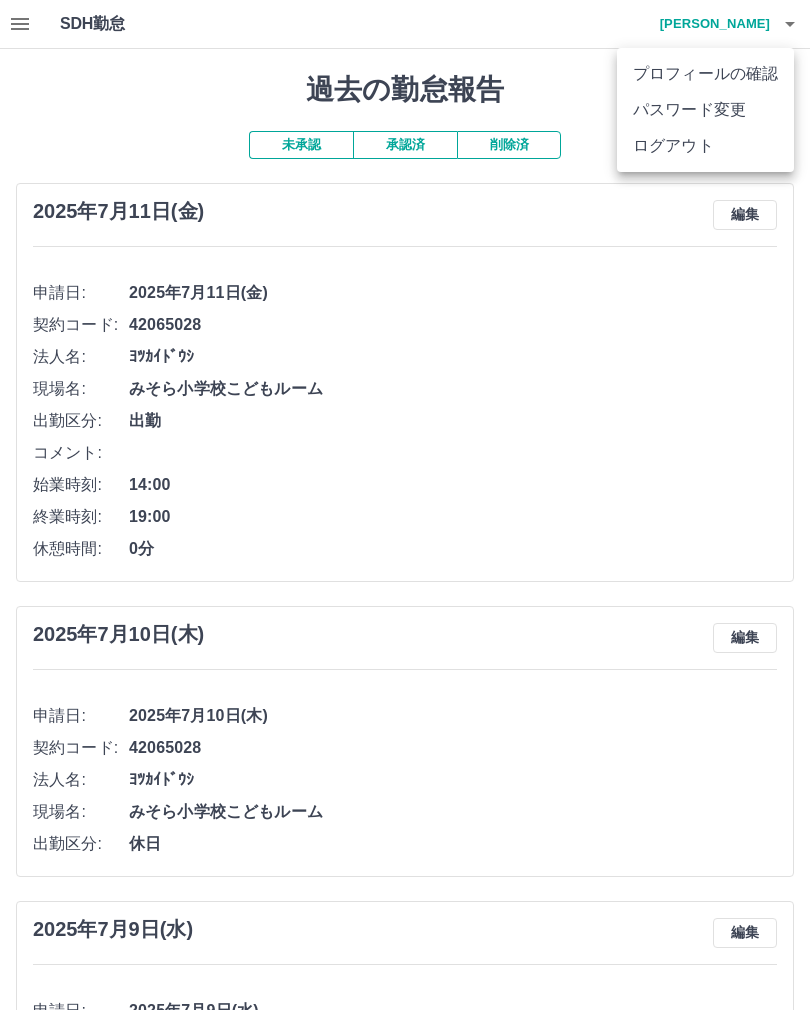 click on "ログアウト" at bounding box center [705, 146] 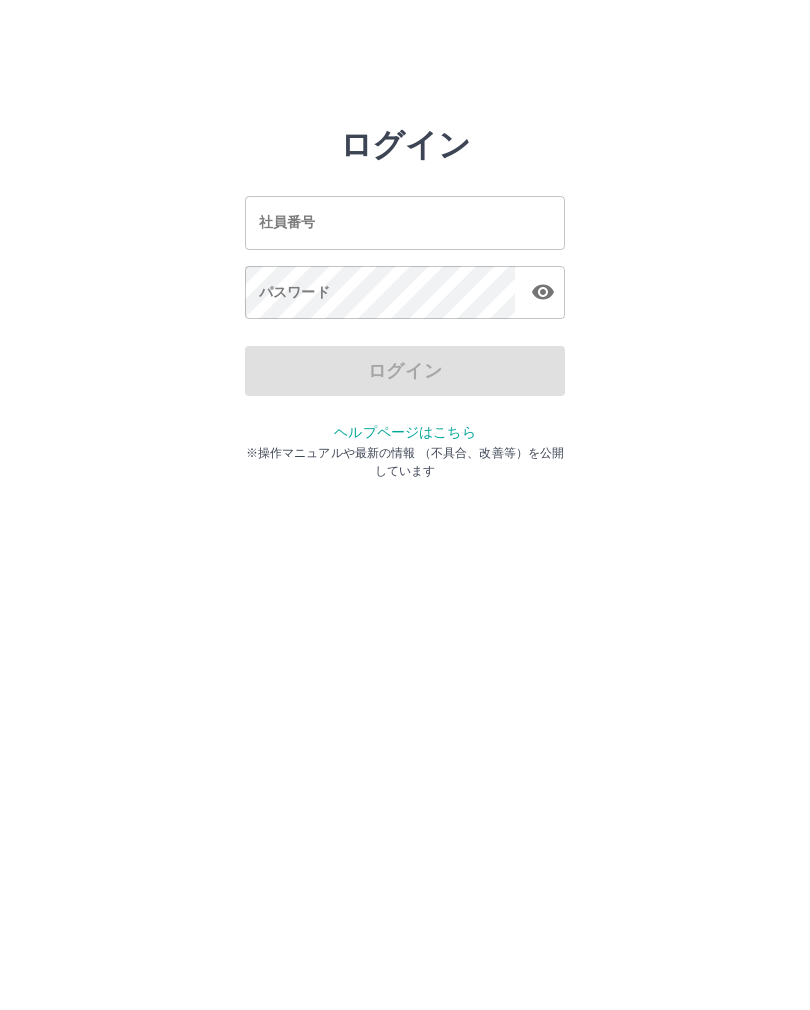 scroll, scrollTop: 0, scrollLeft: 0, axis: both 